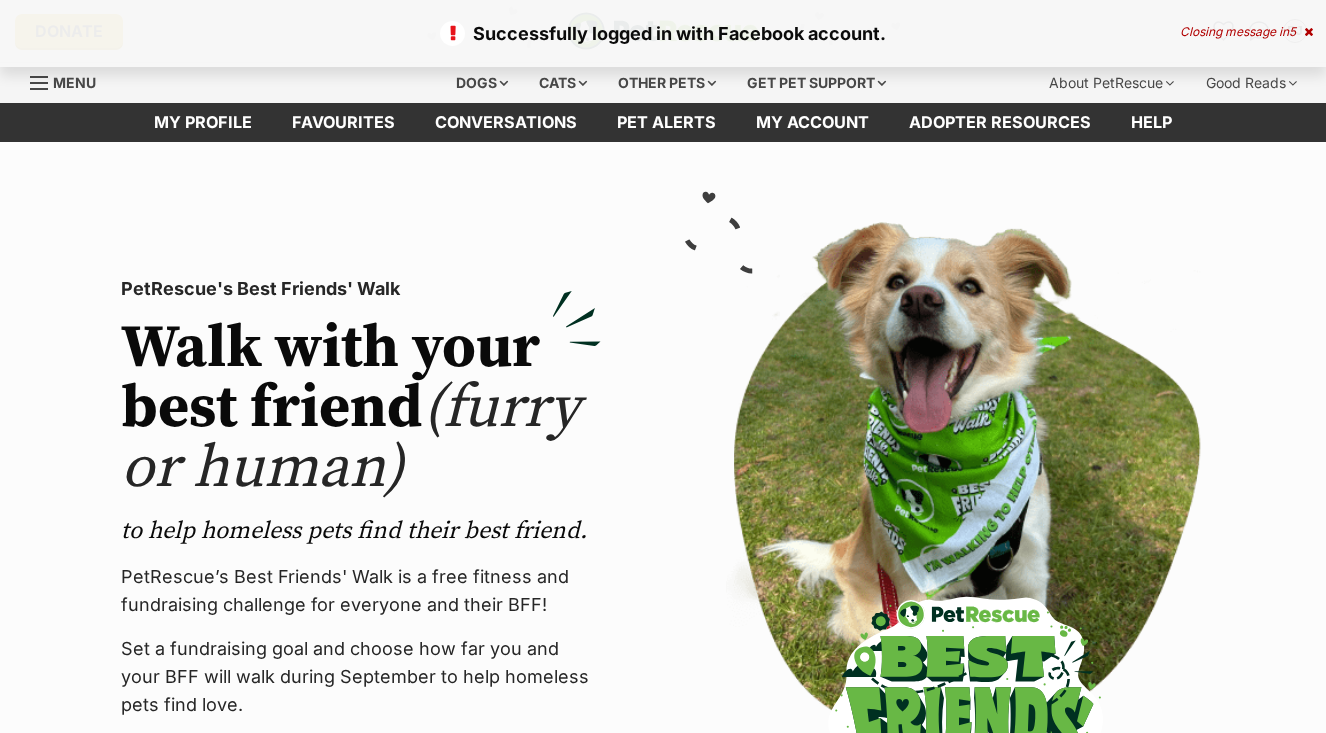 scroll, scrollTop: 0, scrollLeft: 0, axis: both 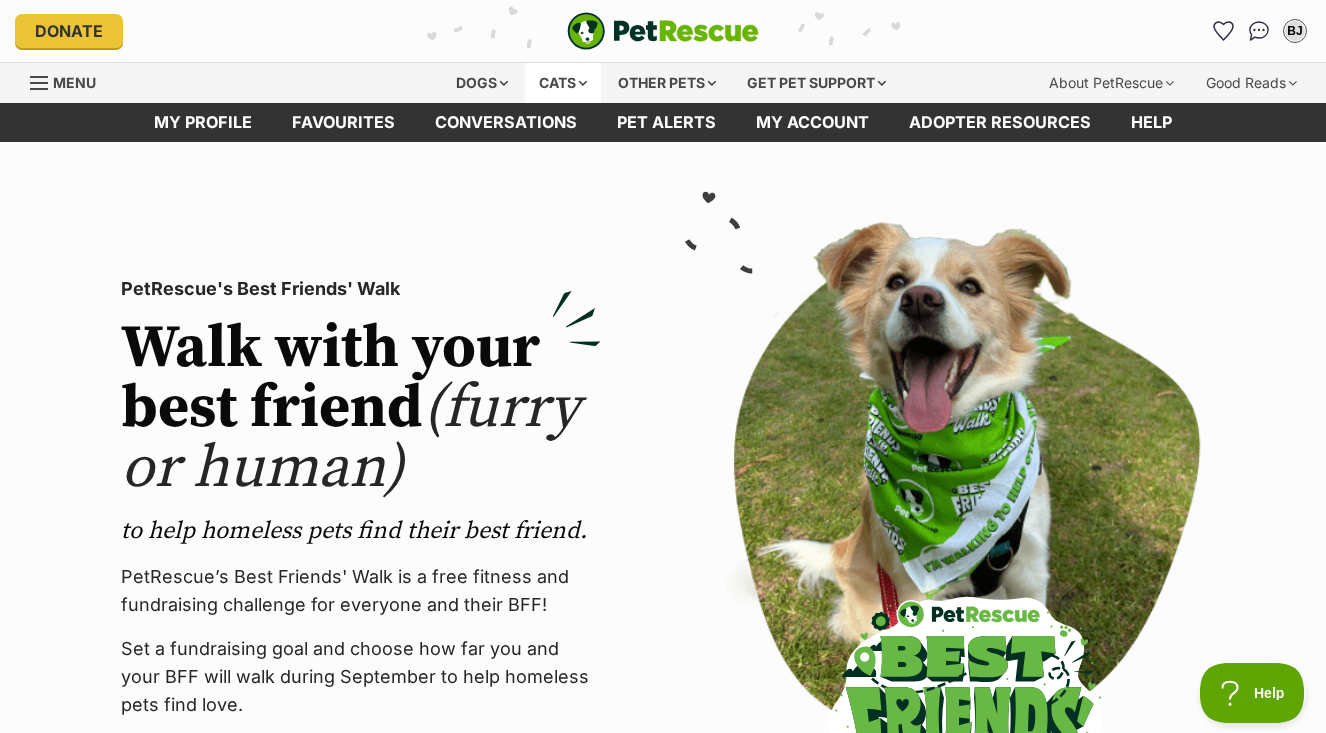 click on "Cats" at bounding box center (563, 83) 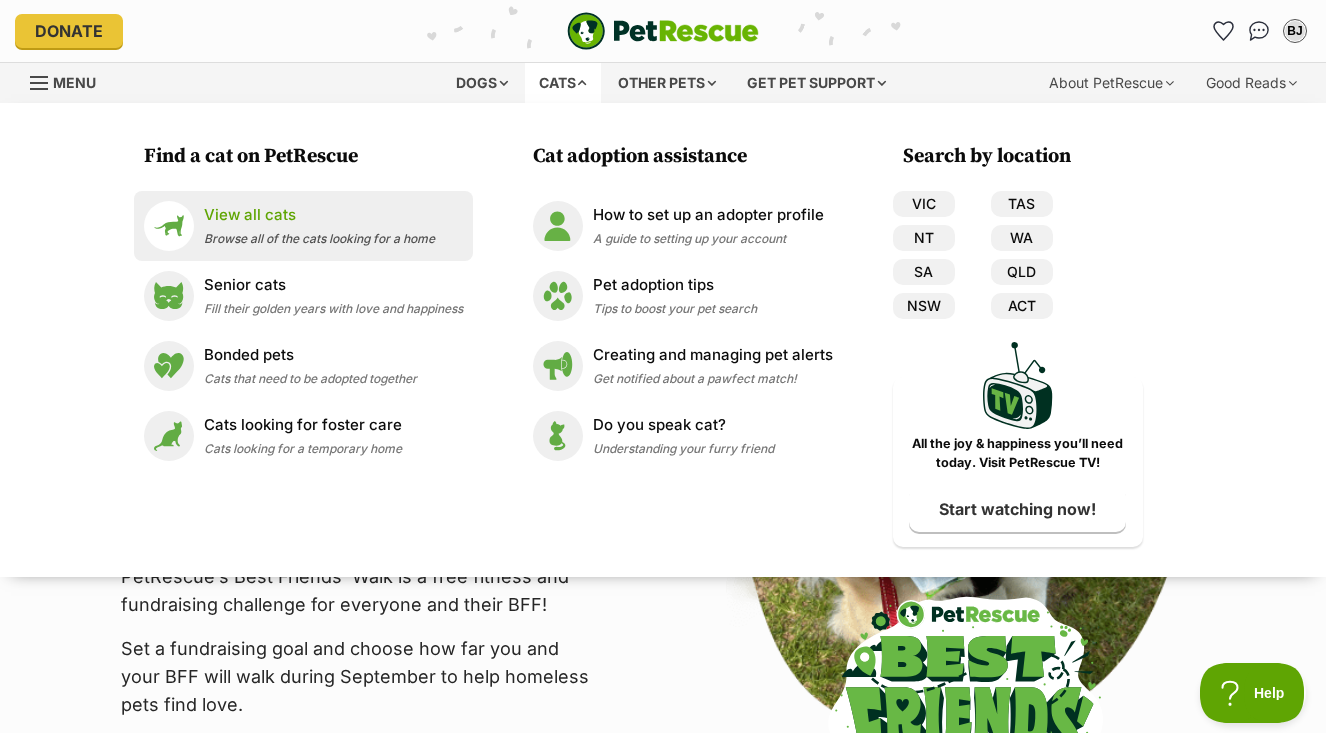 click on "View all cats" at bounding box center (319, 215) 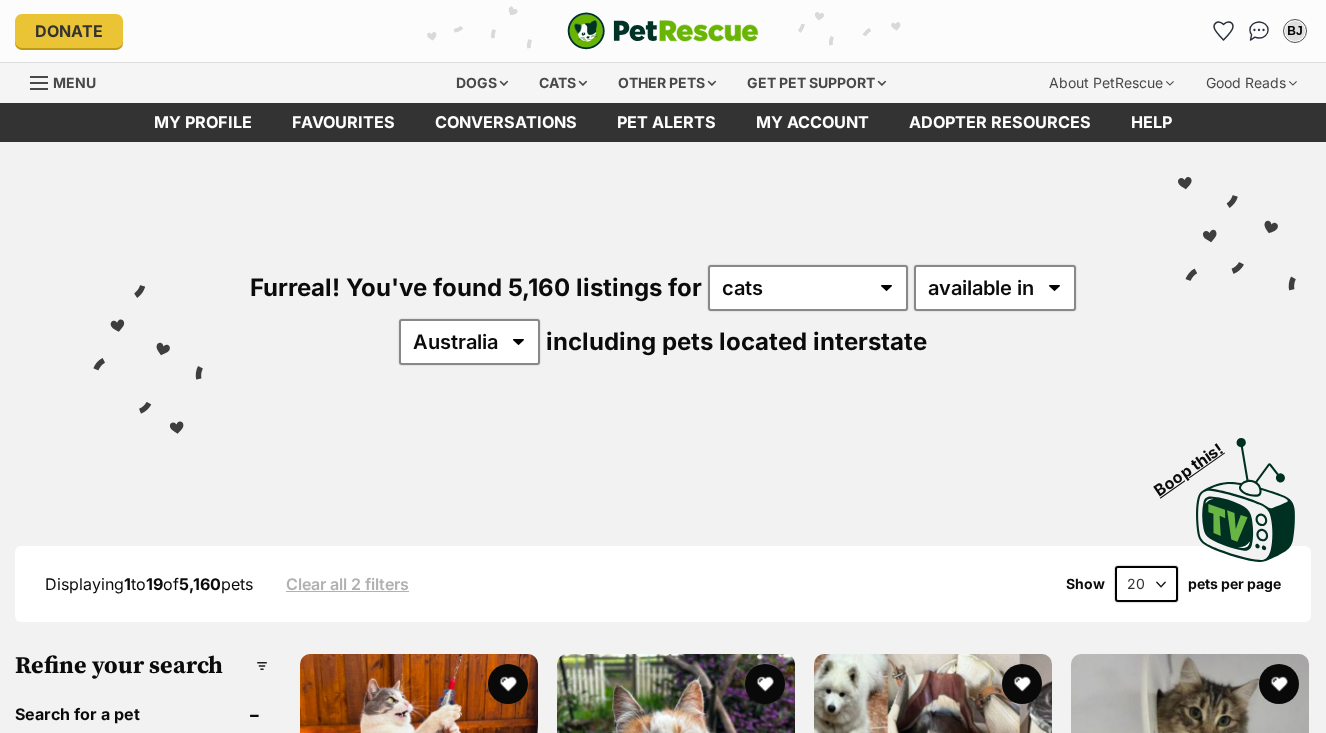 scroll, scrollTop: 0, scrollLeft: 0, axis: both 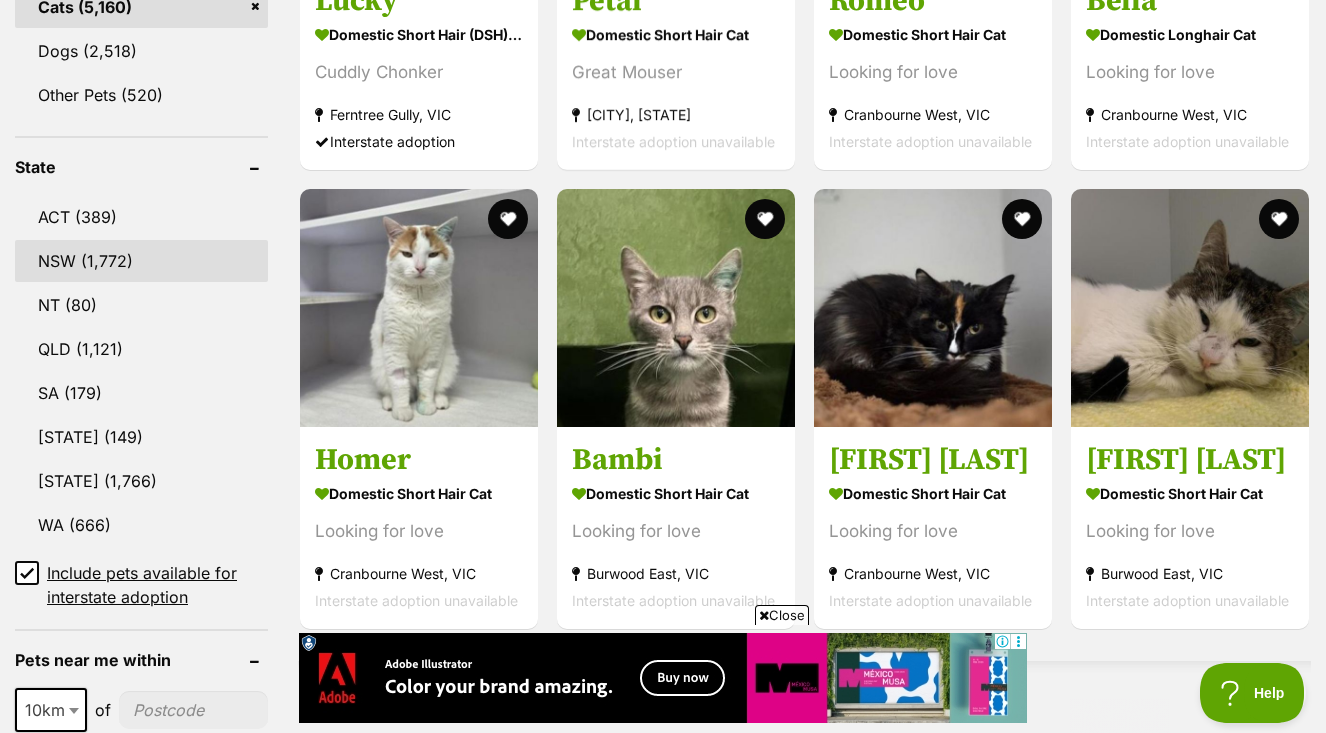 click on "NSW (1,772)" at bounding box center (141, 261) 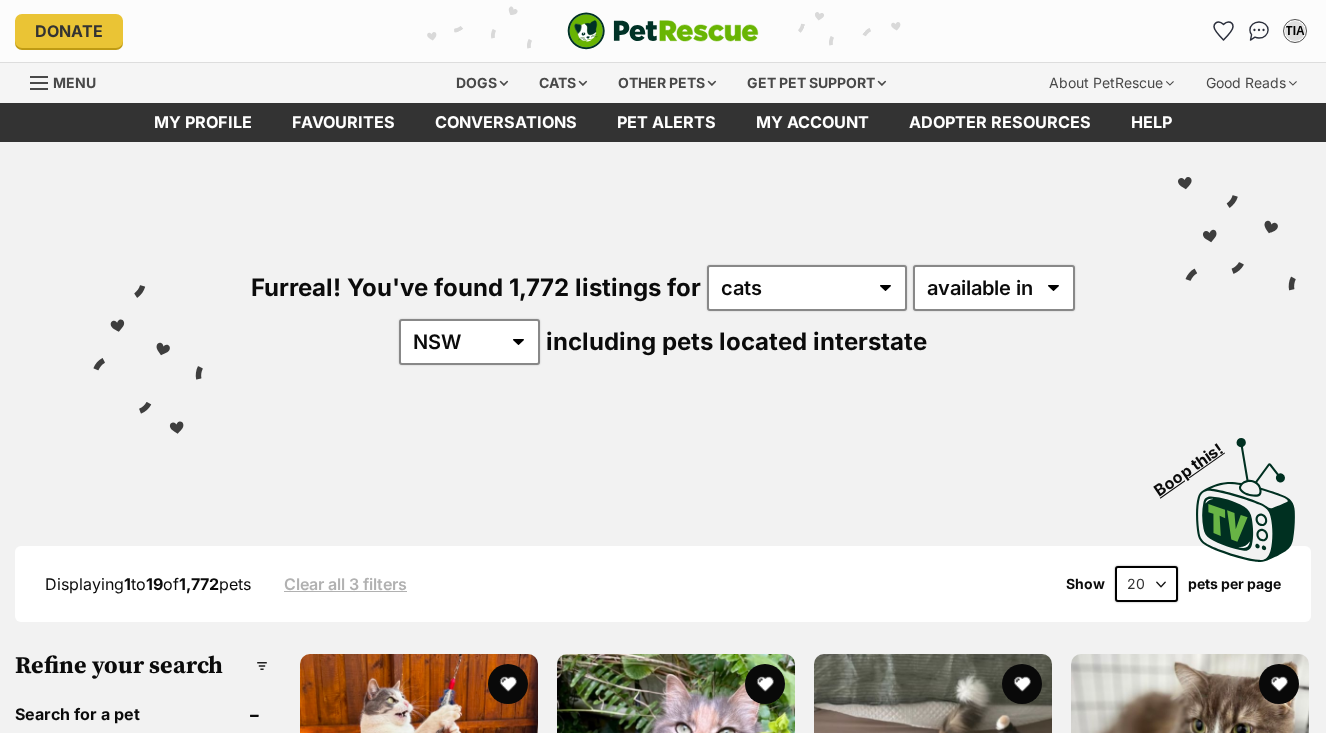 scroll, scrollTop: 0, scrollLeft: 0, axis: both 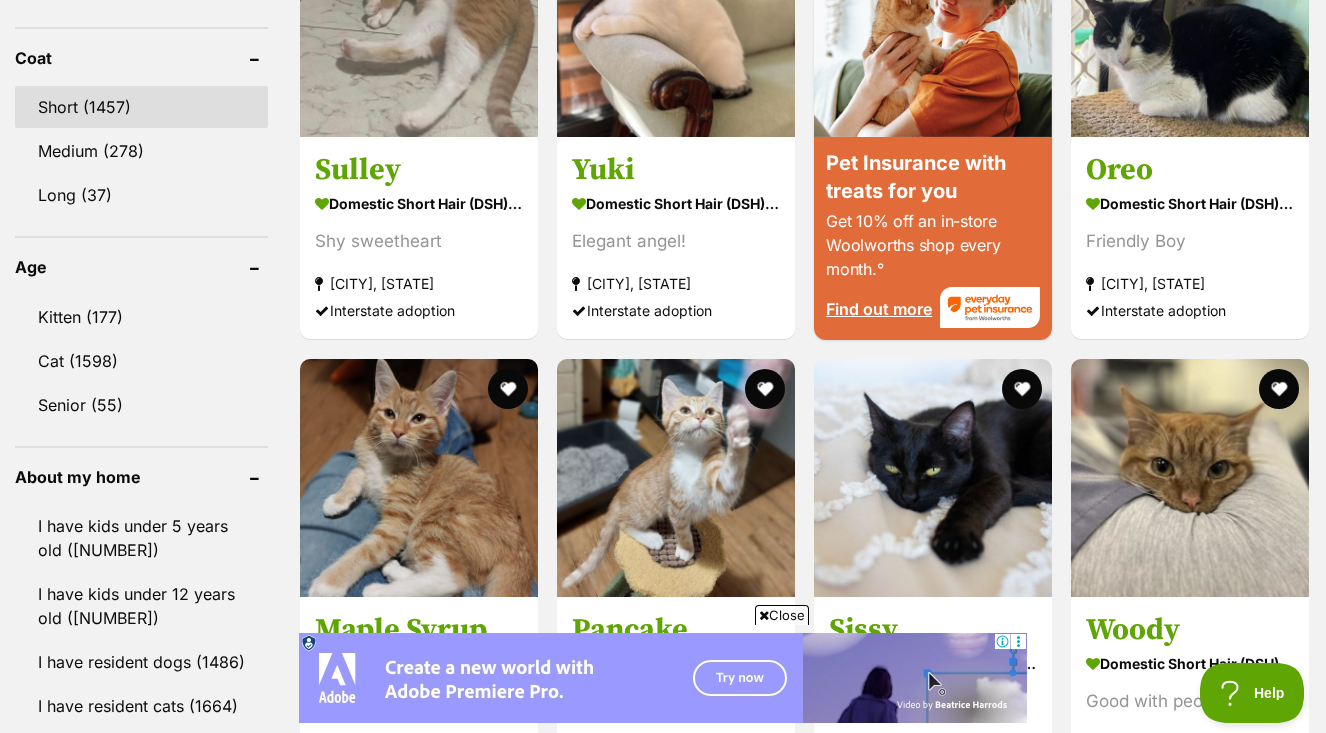 click on "Short (1457)" at bounding box center (141, 107) 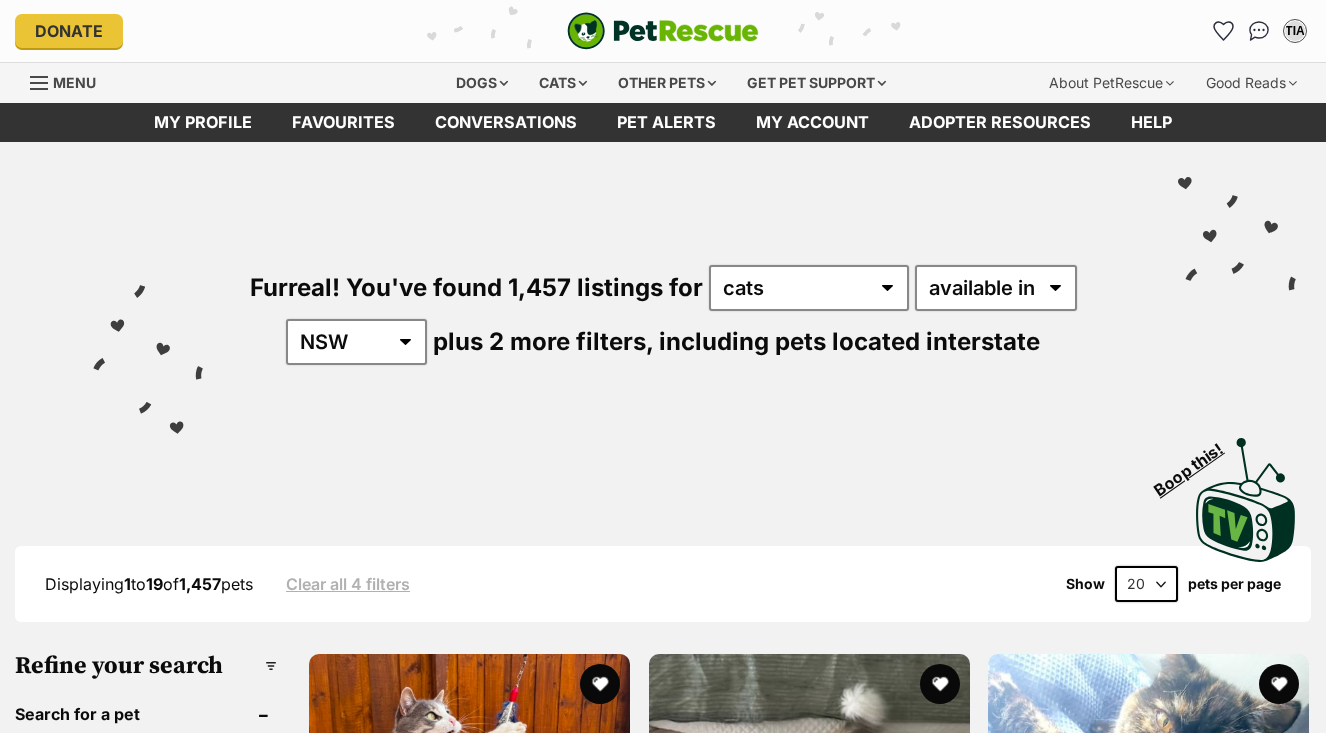 scroll, scrollTop: 0, scrollLeft: 0, axis: both 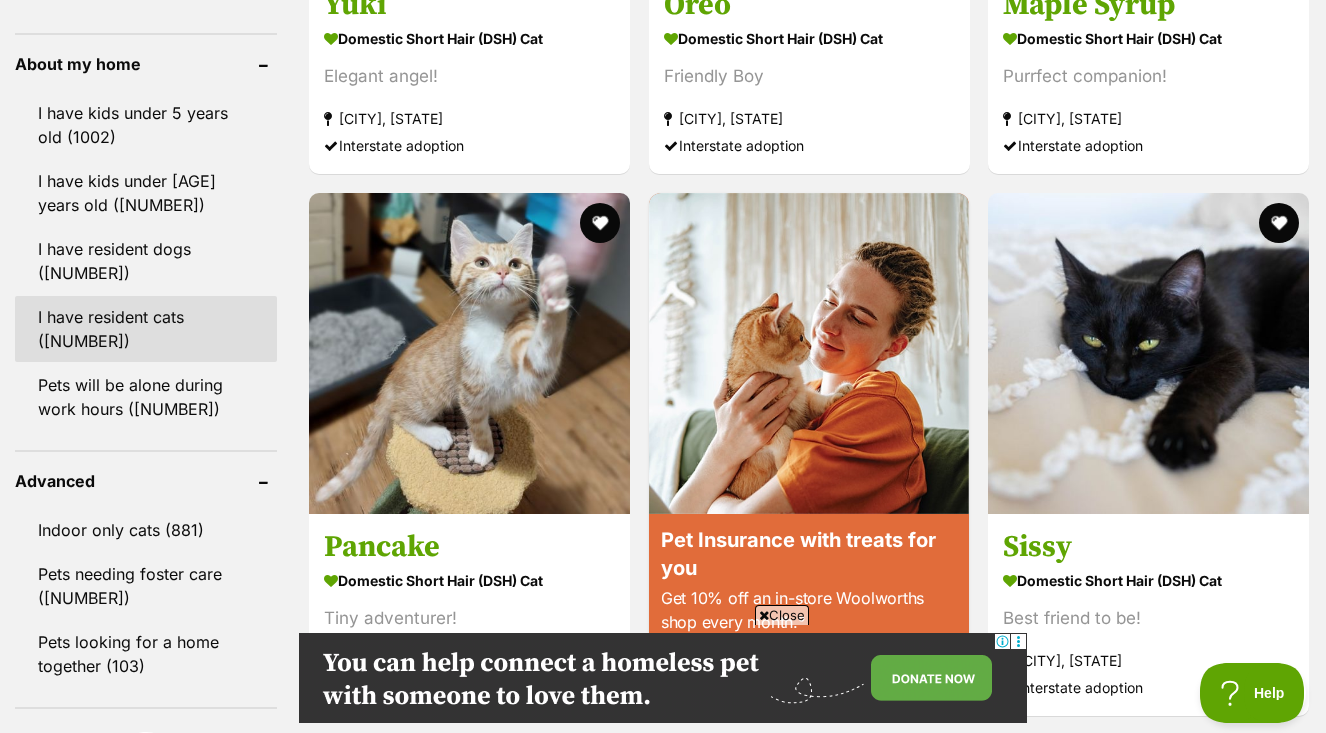 click on "I have resident cats (1361)" at bounding box center (146, 329) 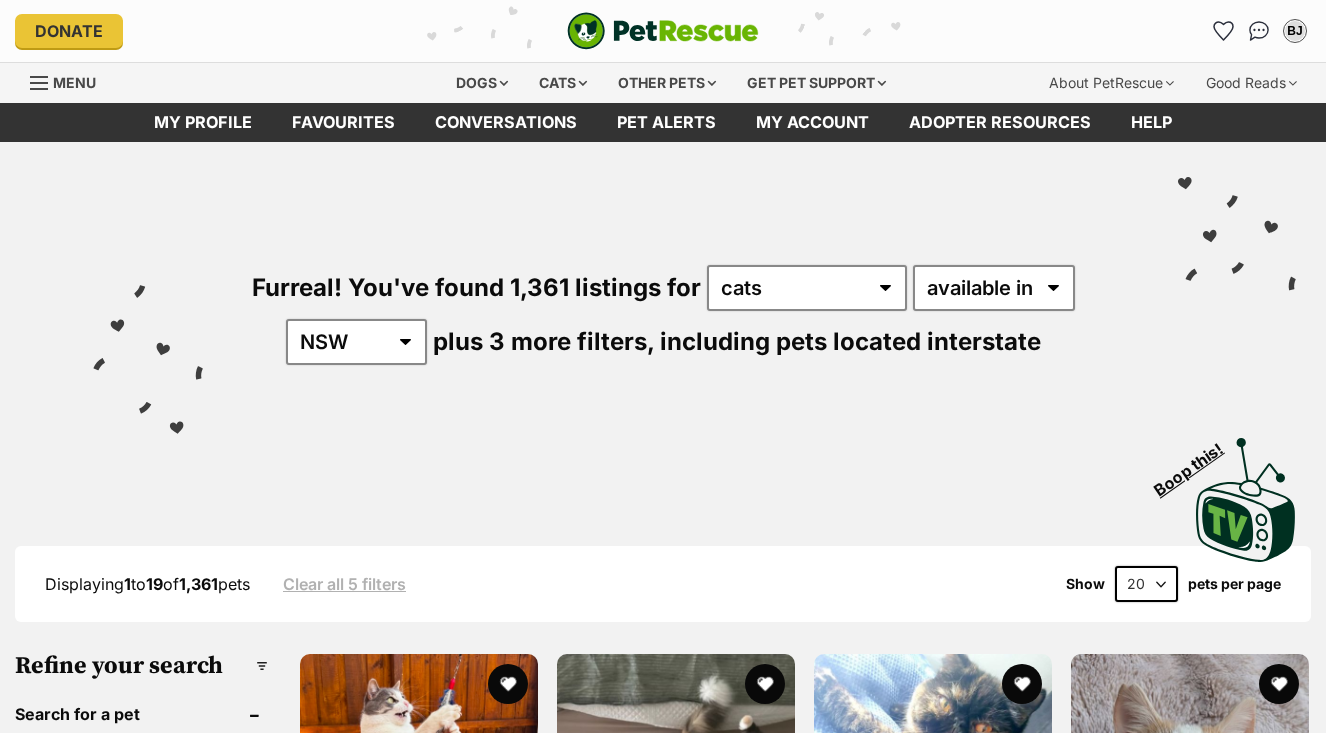 scroll, scrollTop: 0, scrollLeft: 0, axis: both 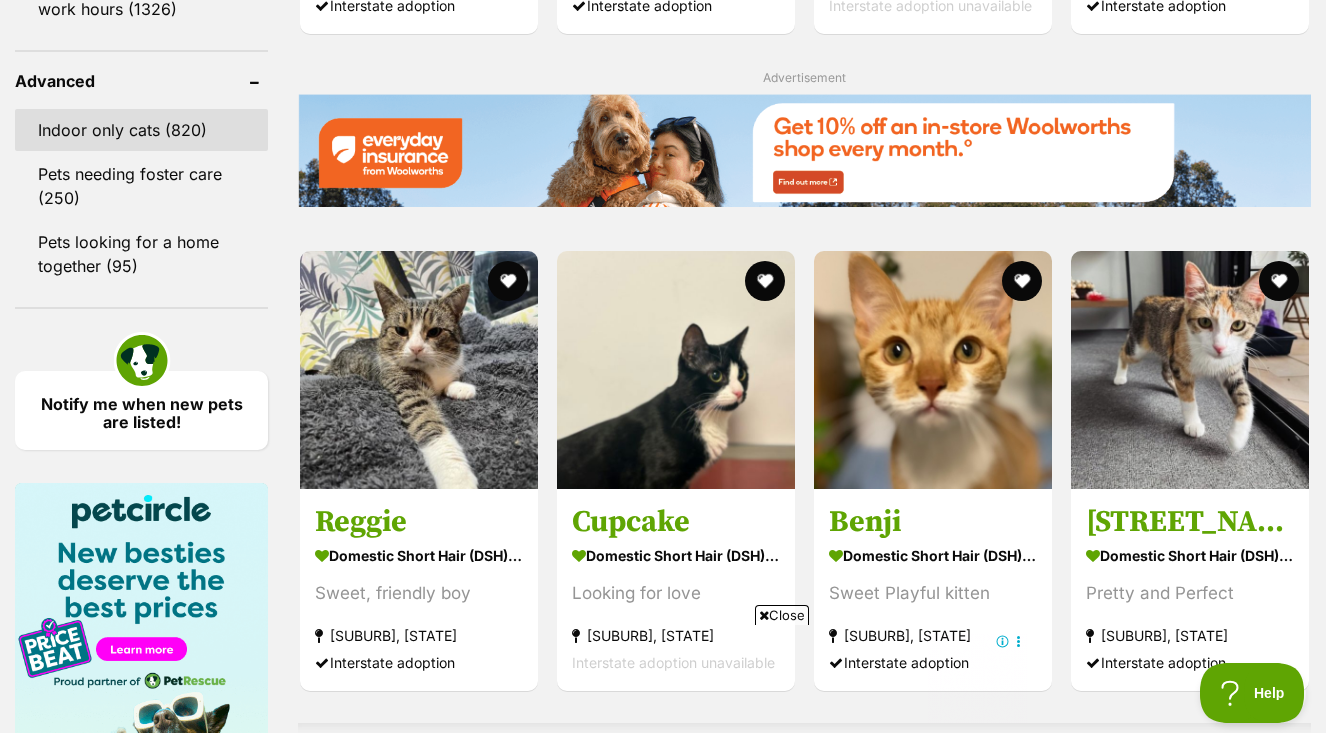 click on "Indoor only cats (820)" at bounding box center [141, 130] 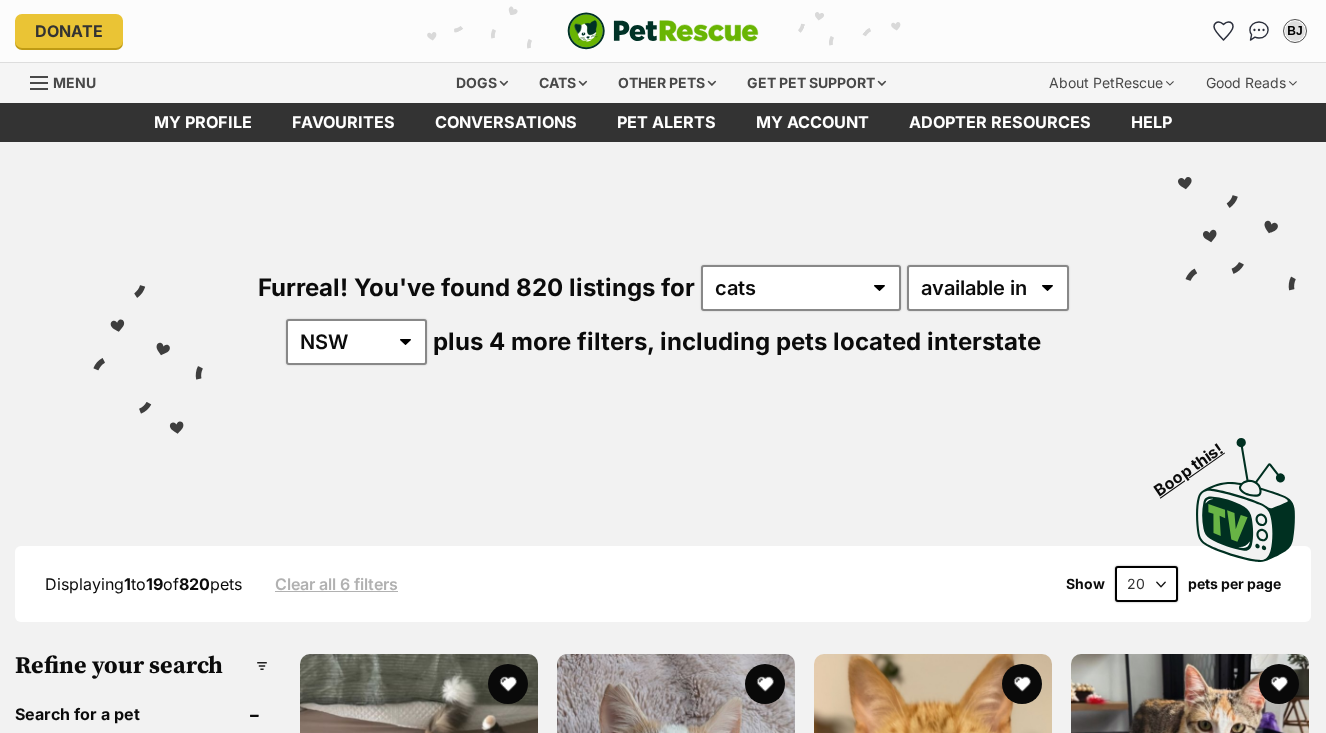 scroll, scrollTop: 0, scrollLeft: 0, axis: both 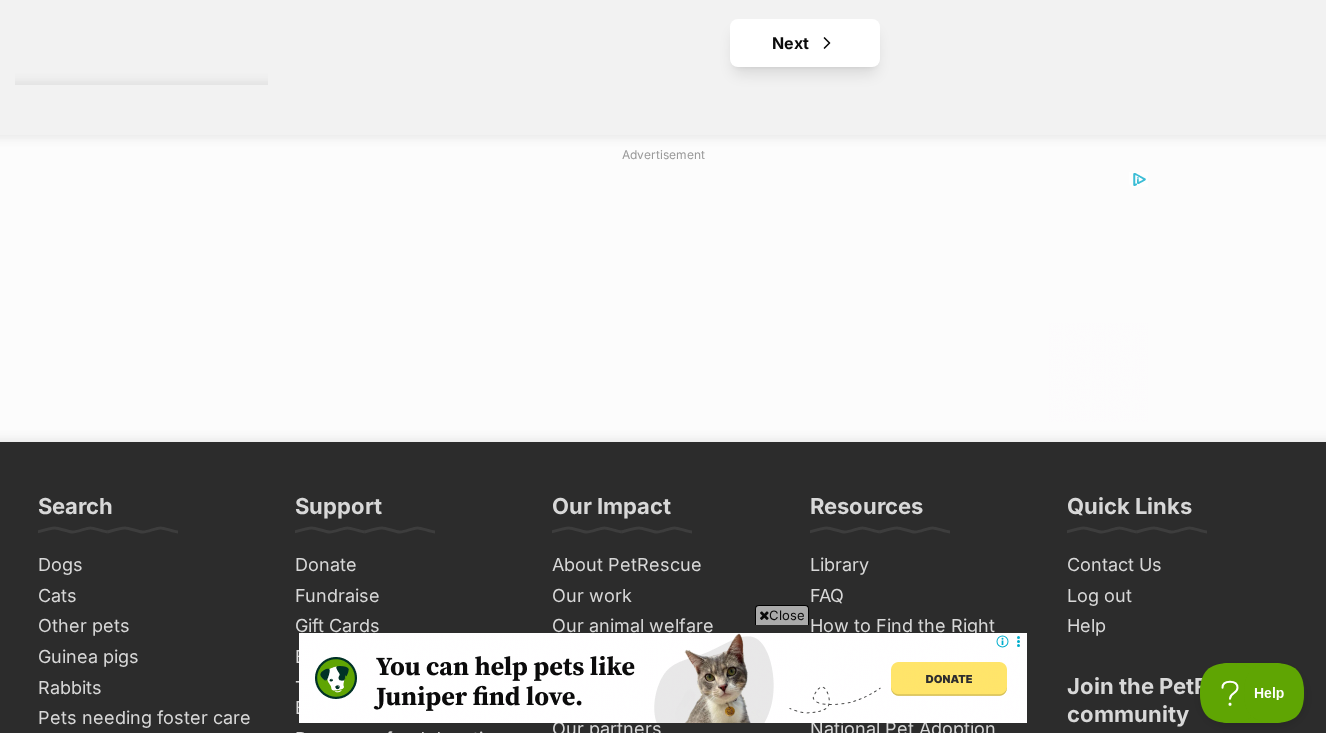 click on "Next" at bounding box center (805, 43) 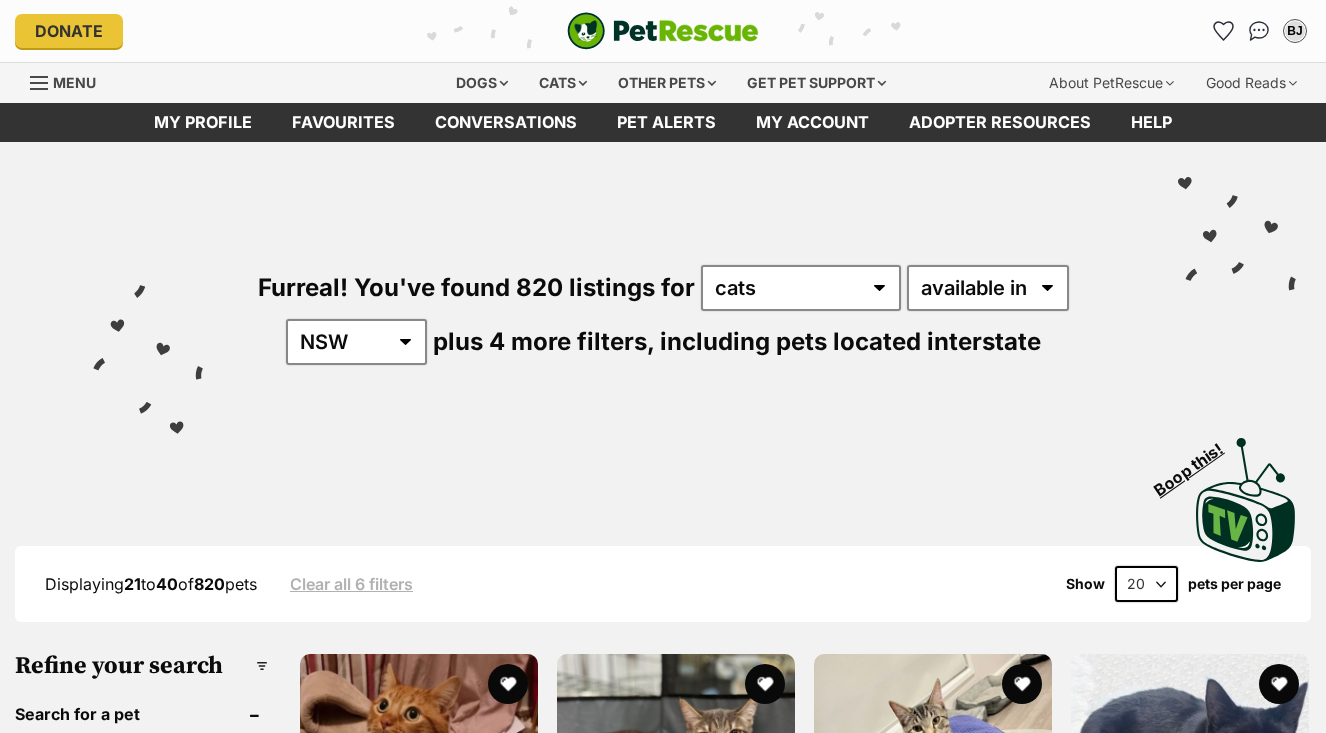 scroll, scrollTop: 85, scrollLeft: 0, axis: vertical 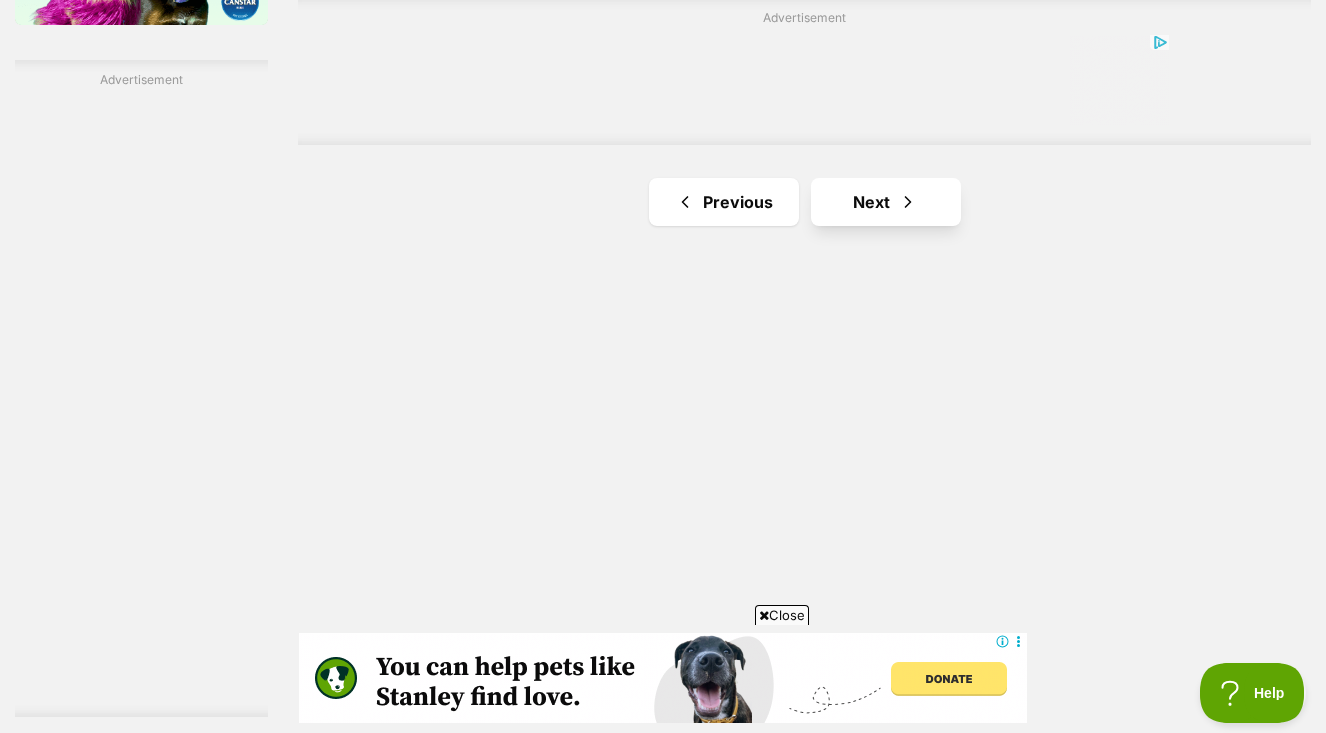 click on "Next" at bounding box center (886, 202) 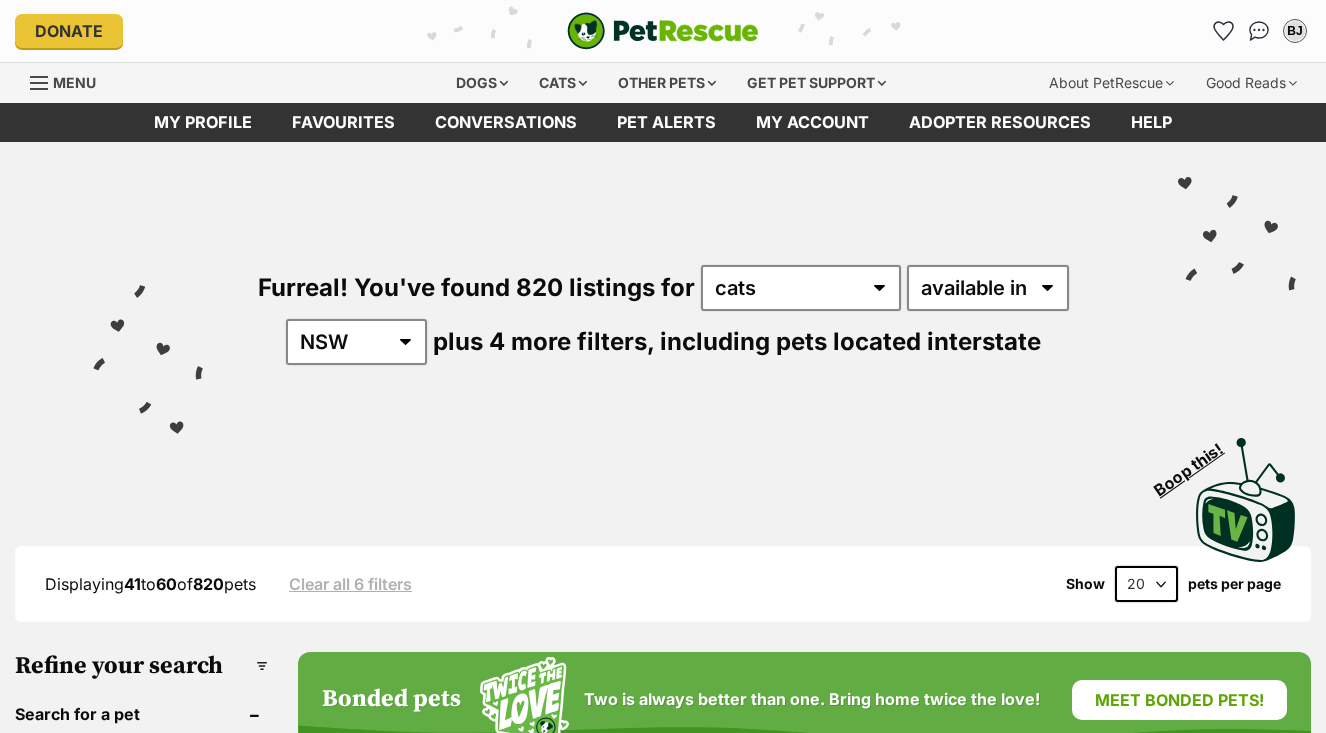 scroll, scrollTop: 79, scrollLeft: 0, axis: vertical 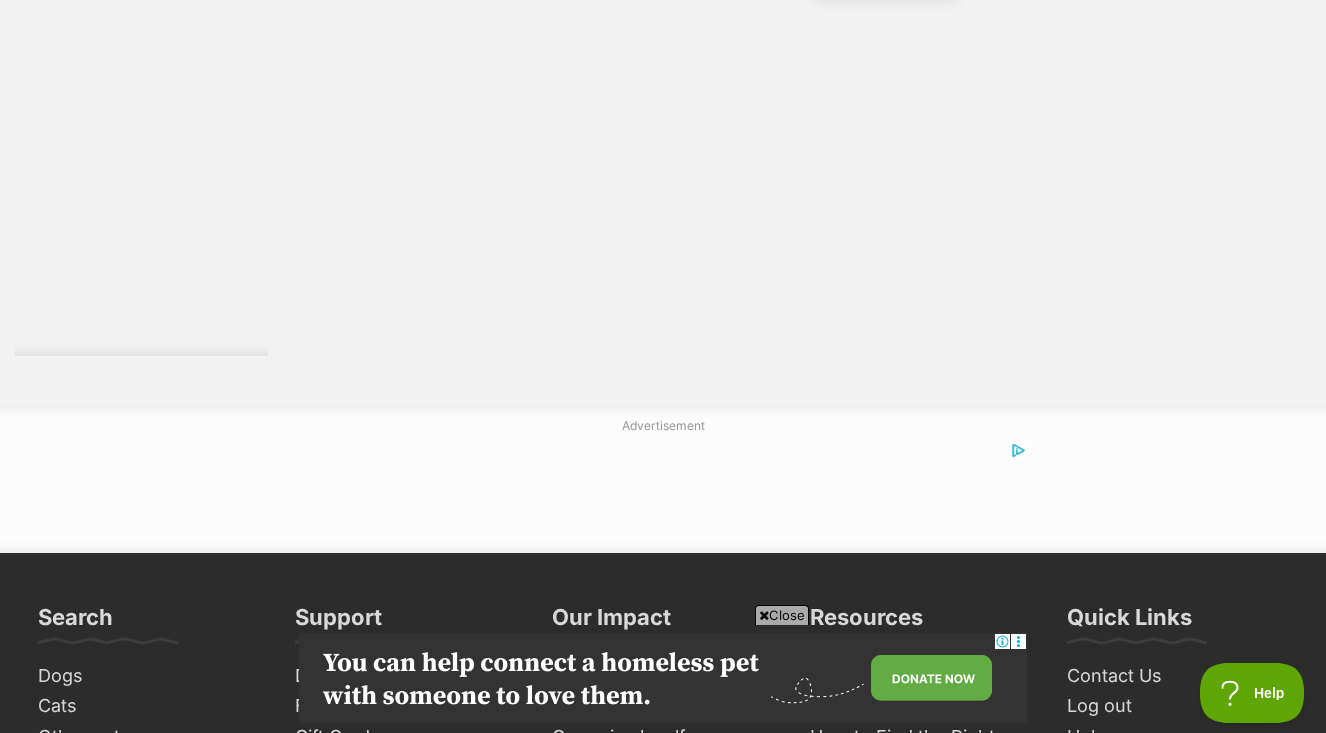 click on "Next" at bounding box center [886, -32] 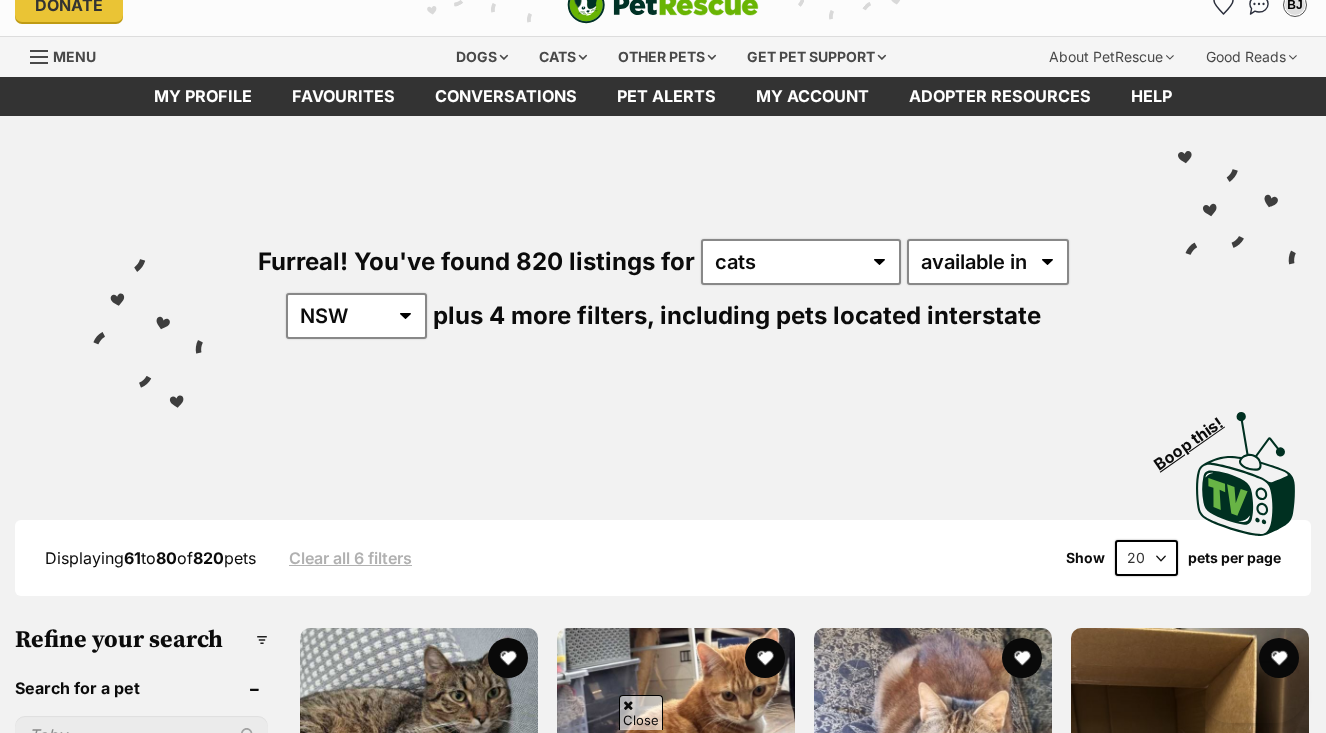 scroll, scrollTop: 278, scrollLeft: 0, axis: vertical 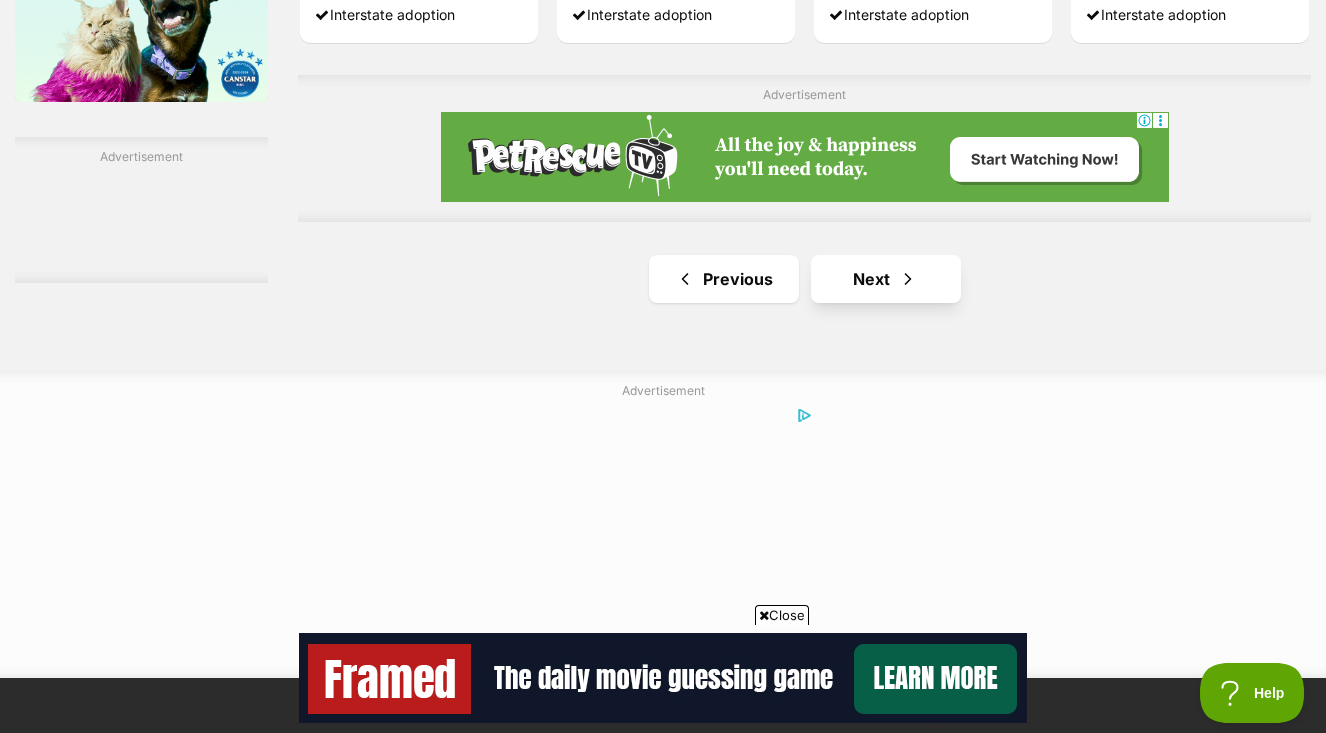 click on "Next" at bounding box center (886, 279) 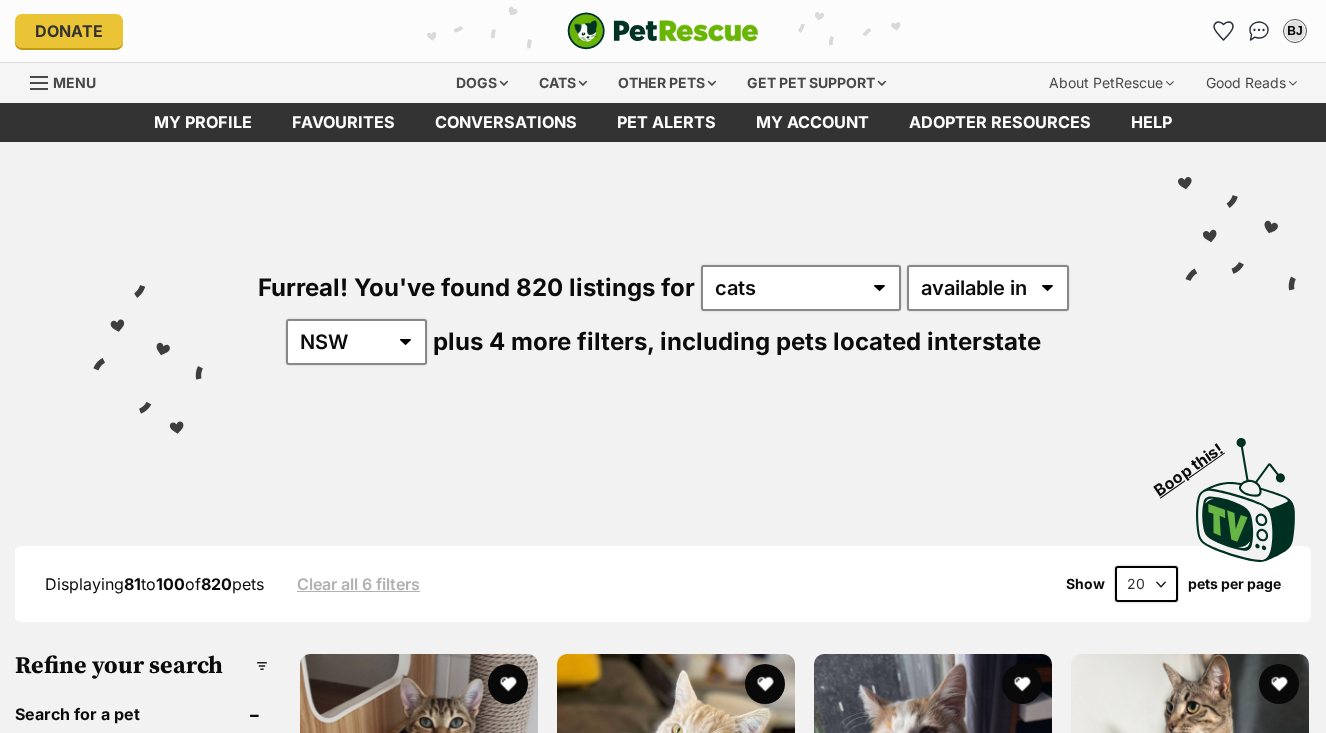 scroll, scrollTop: 0, scrollLeft: 0, axis: both 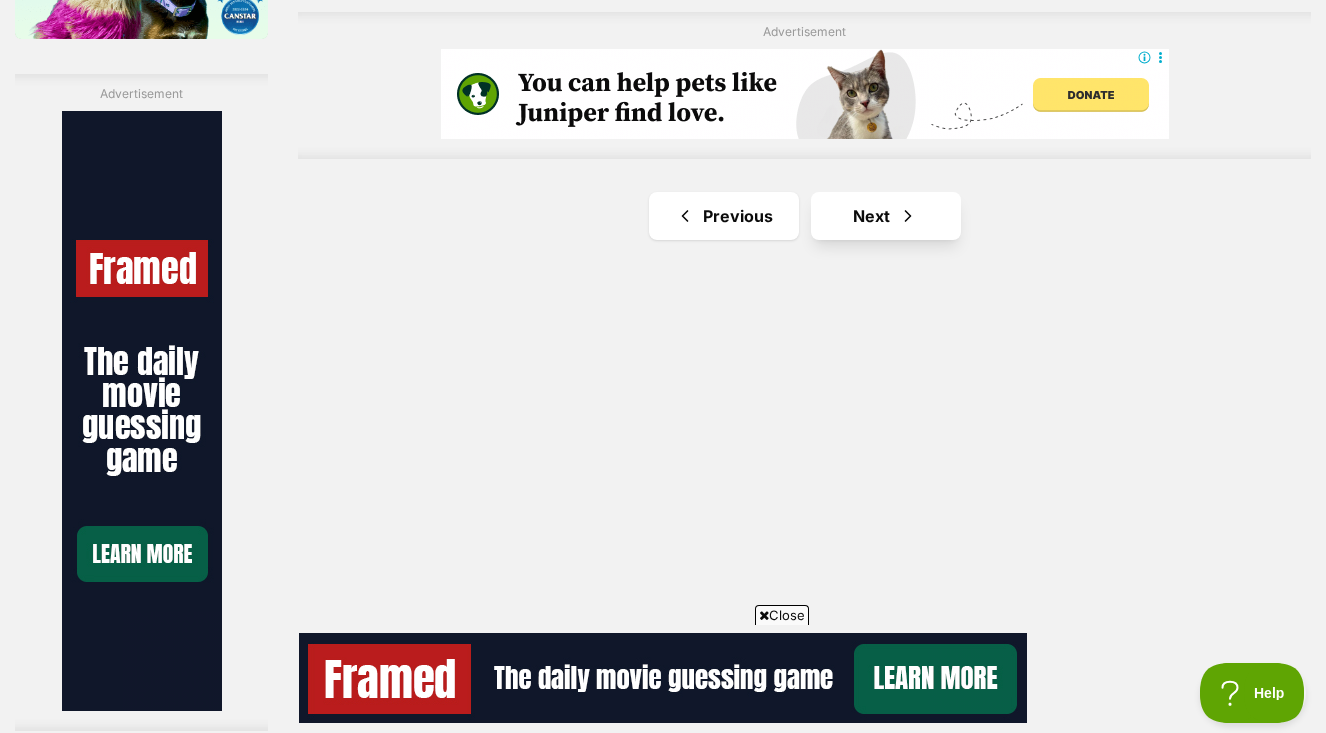 click at bounding box center (908, 216) 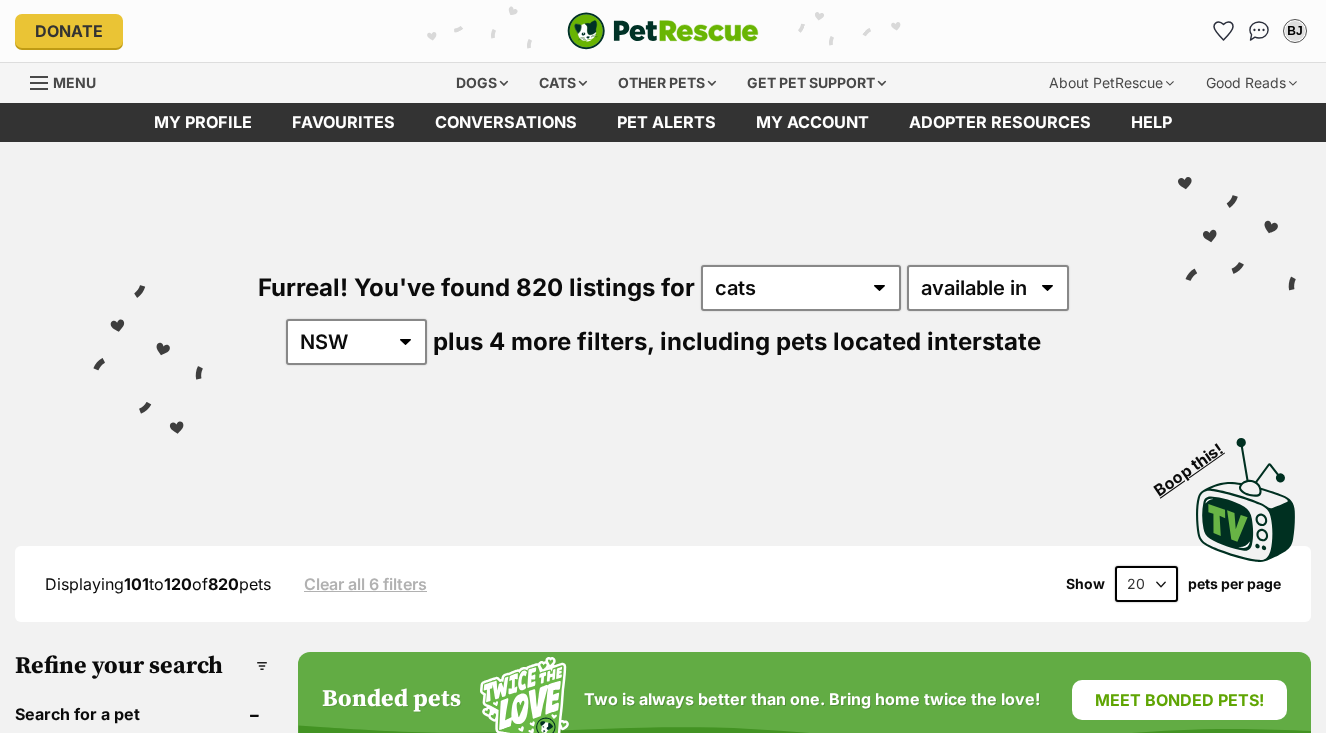 scroll, scrollTop: 0, scrollLeft: 0, axis: both 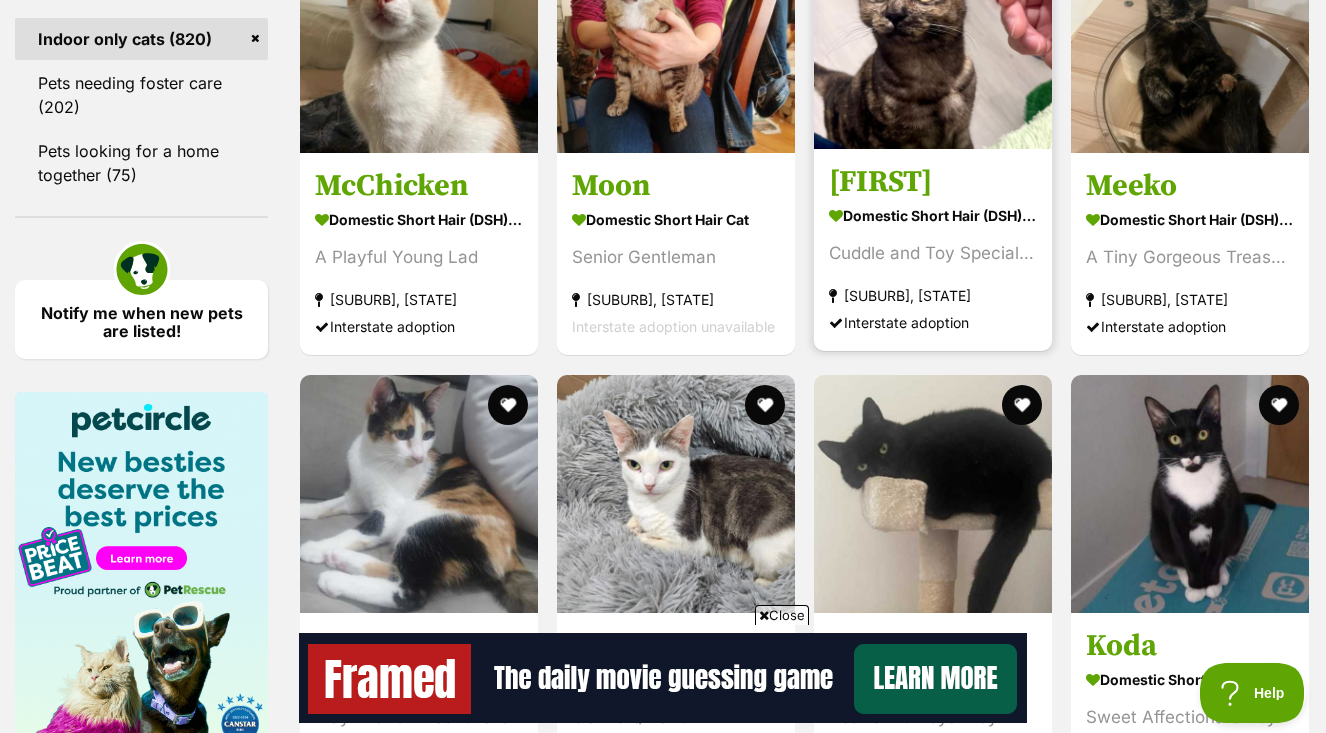 click at bounding box center [933, 30] 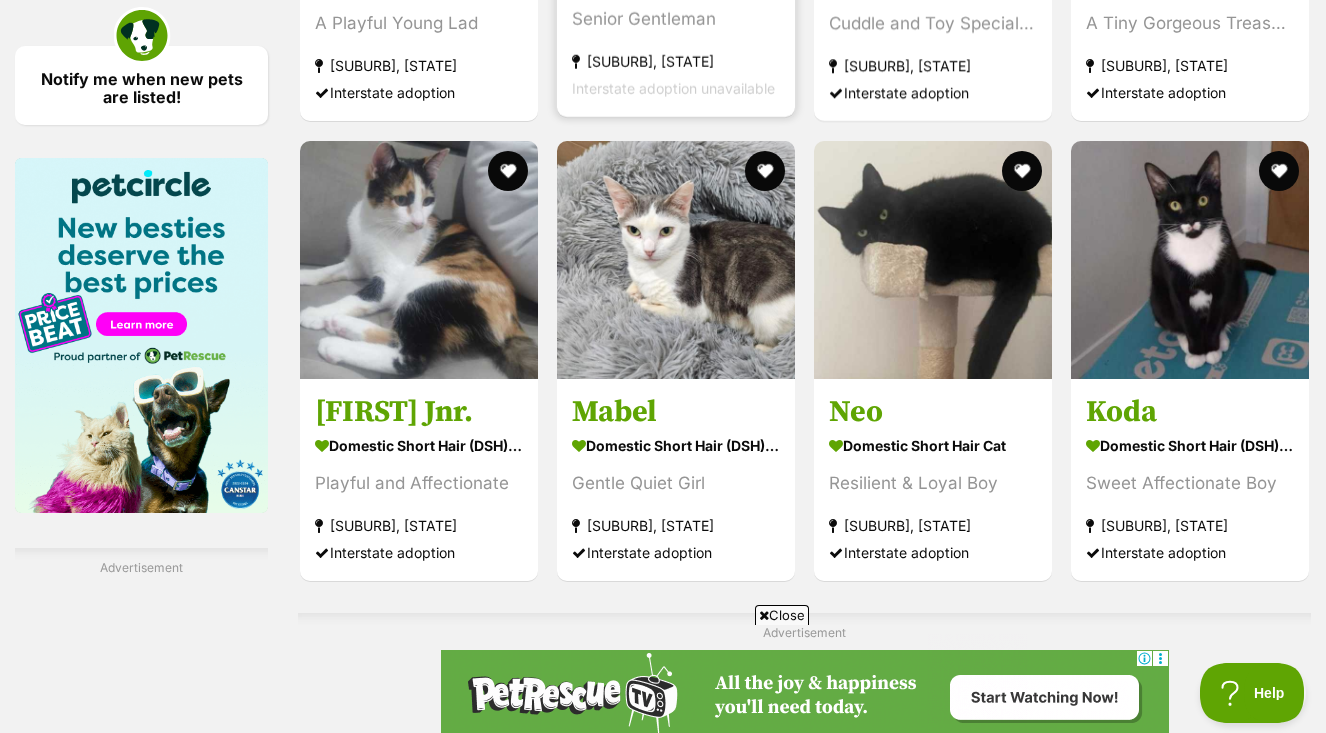 scroll, scrollTop: 0, scrollLeft: 0, axis: both 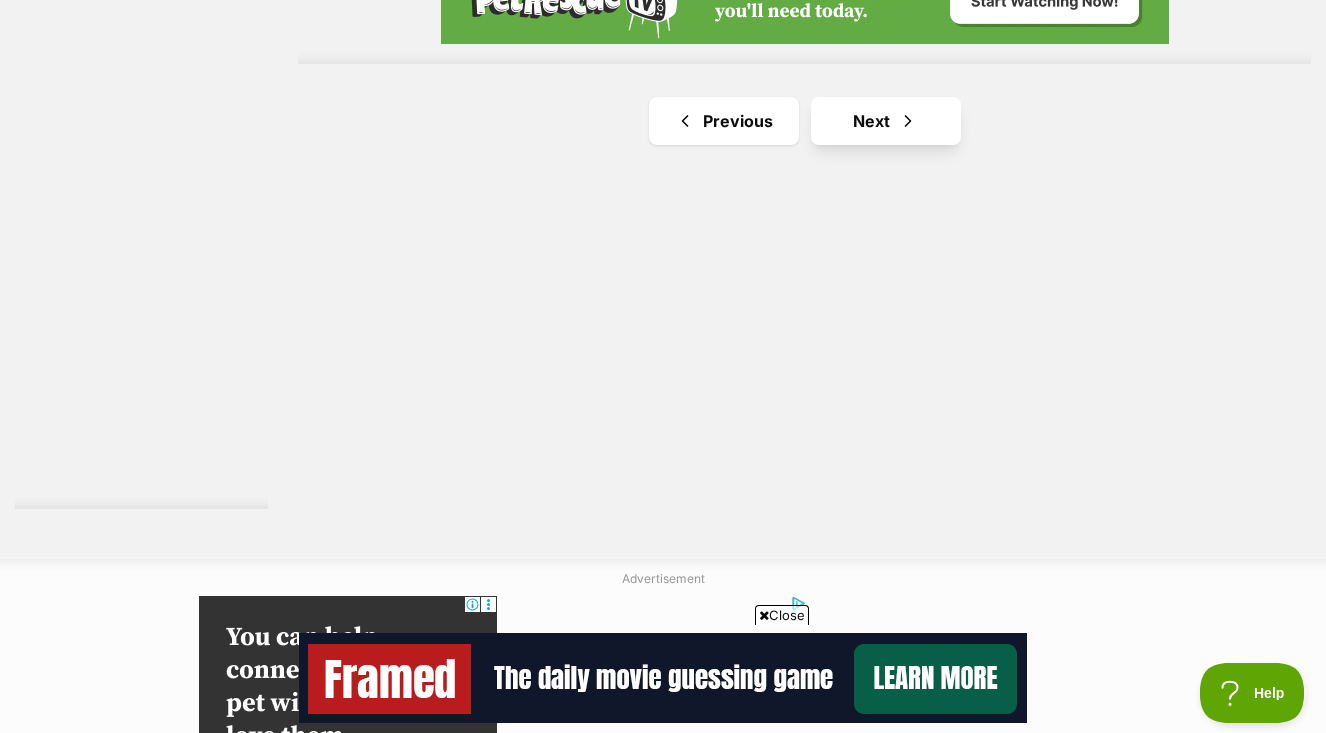 click on "Next" at bounding box center [886, 121] 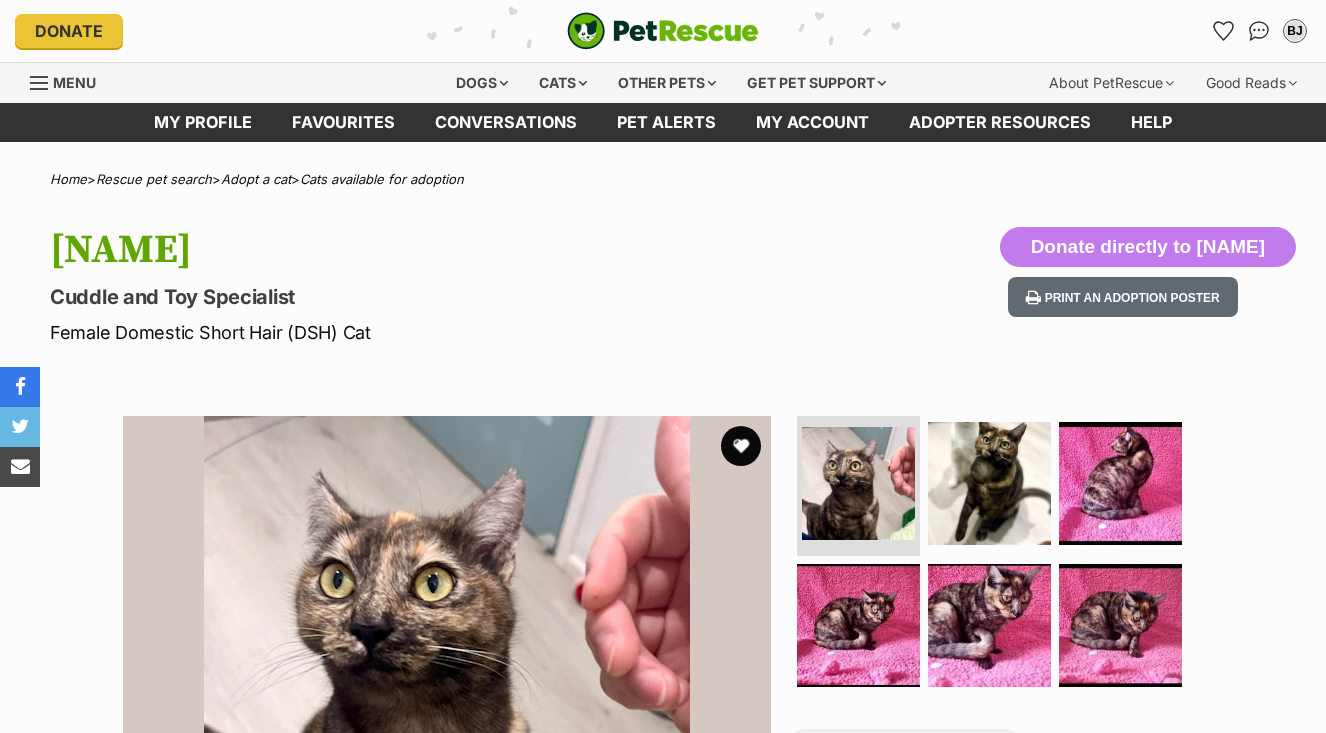 scroll, scrollTop: 0, scrollLeft: 0, axis: both 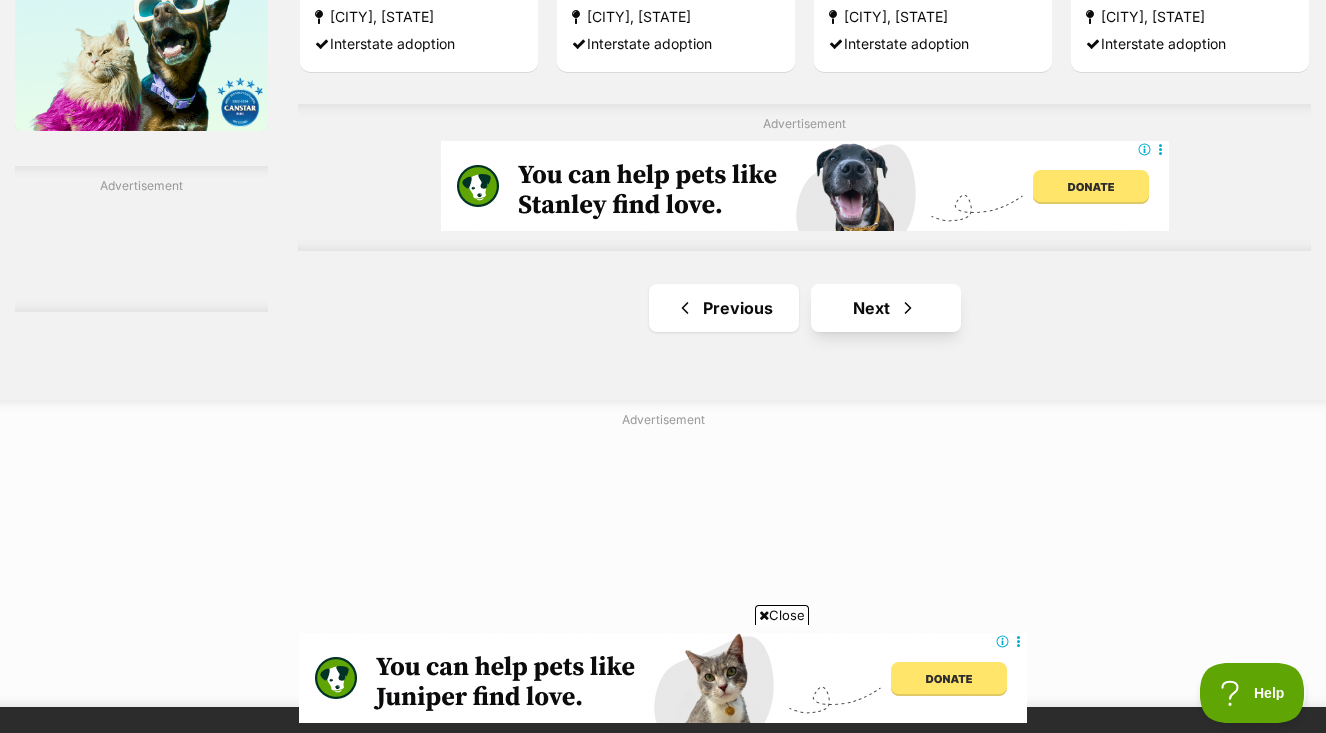 click on "Next" at bounding box center [886, 308] 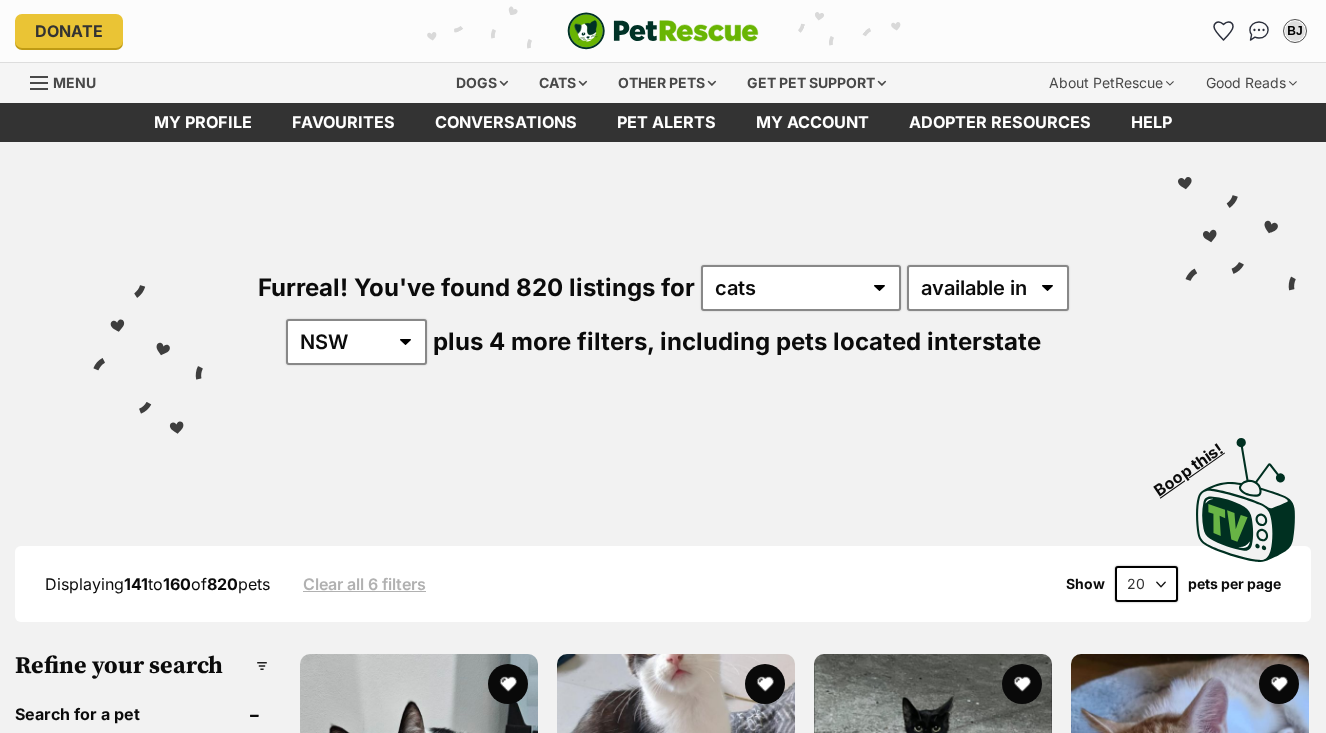 scroll, scrollTop: 149, scrollLeft: 0, axis: vertical 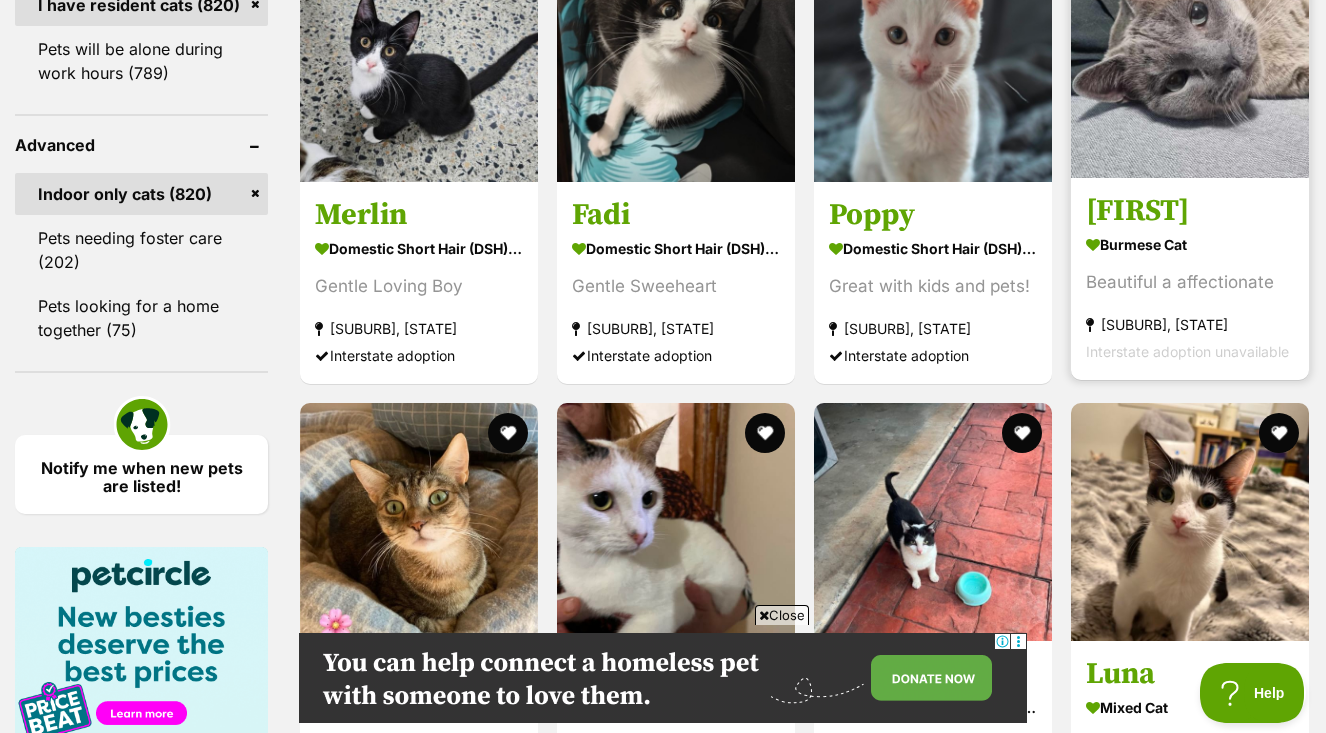 click at bounding box center (1190, 59) 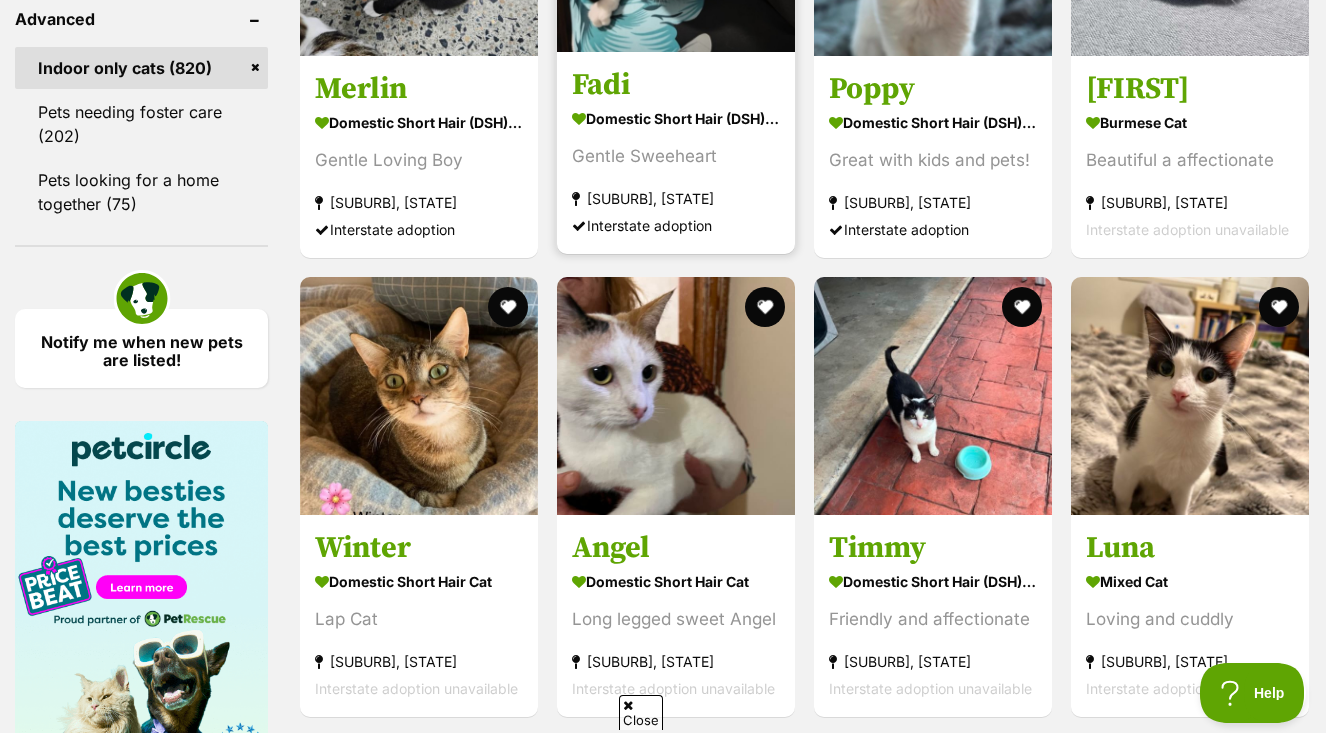 scroll, scrollTop: 0, scrollLeft: 0, axis: both 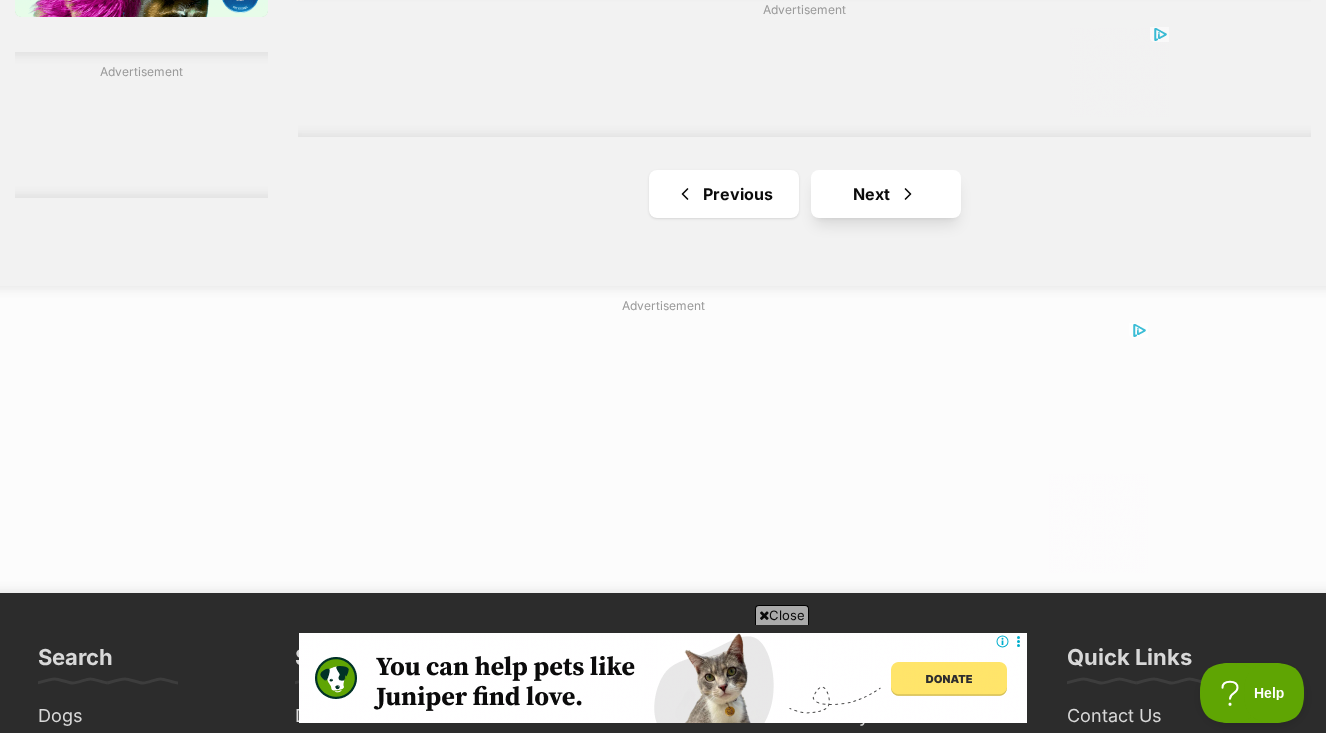 click on "Next" at bounding box center [886, 194] 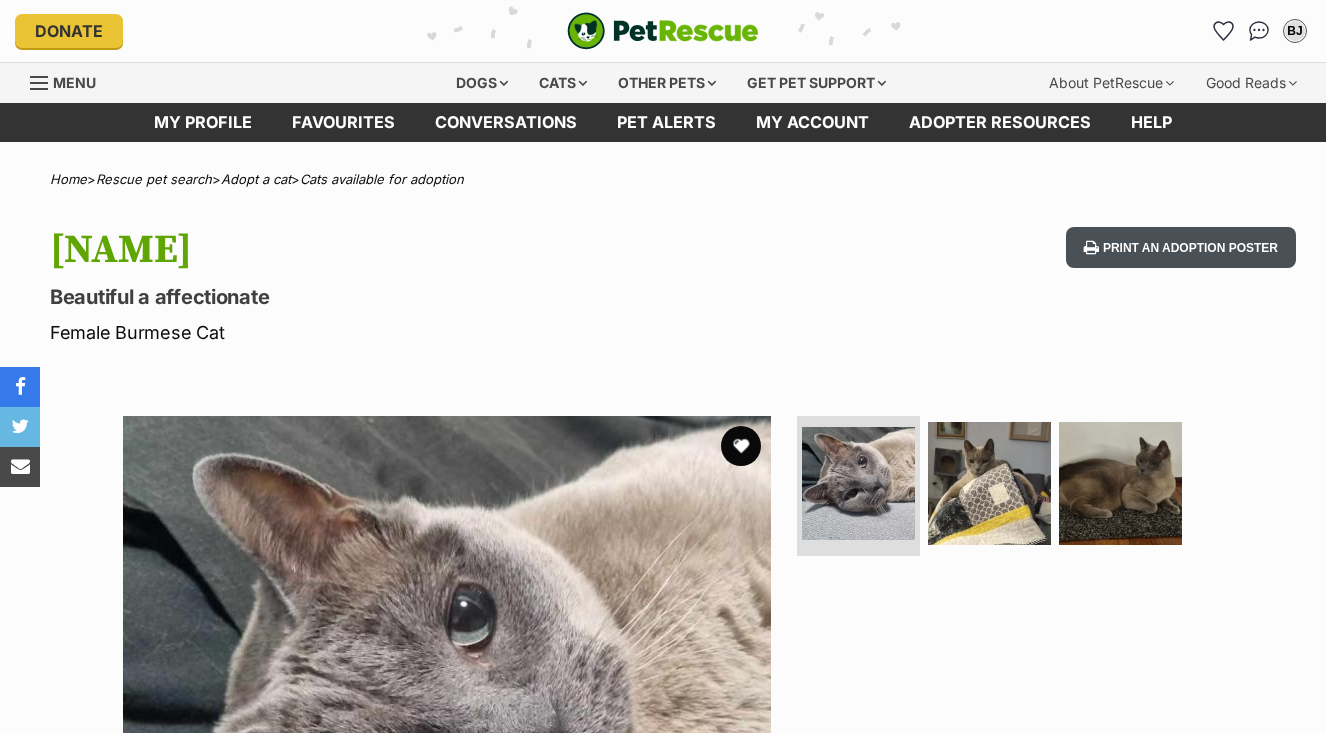 scroll, scrollTop: 0, scrollLeft: 0, axis: both 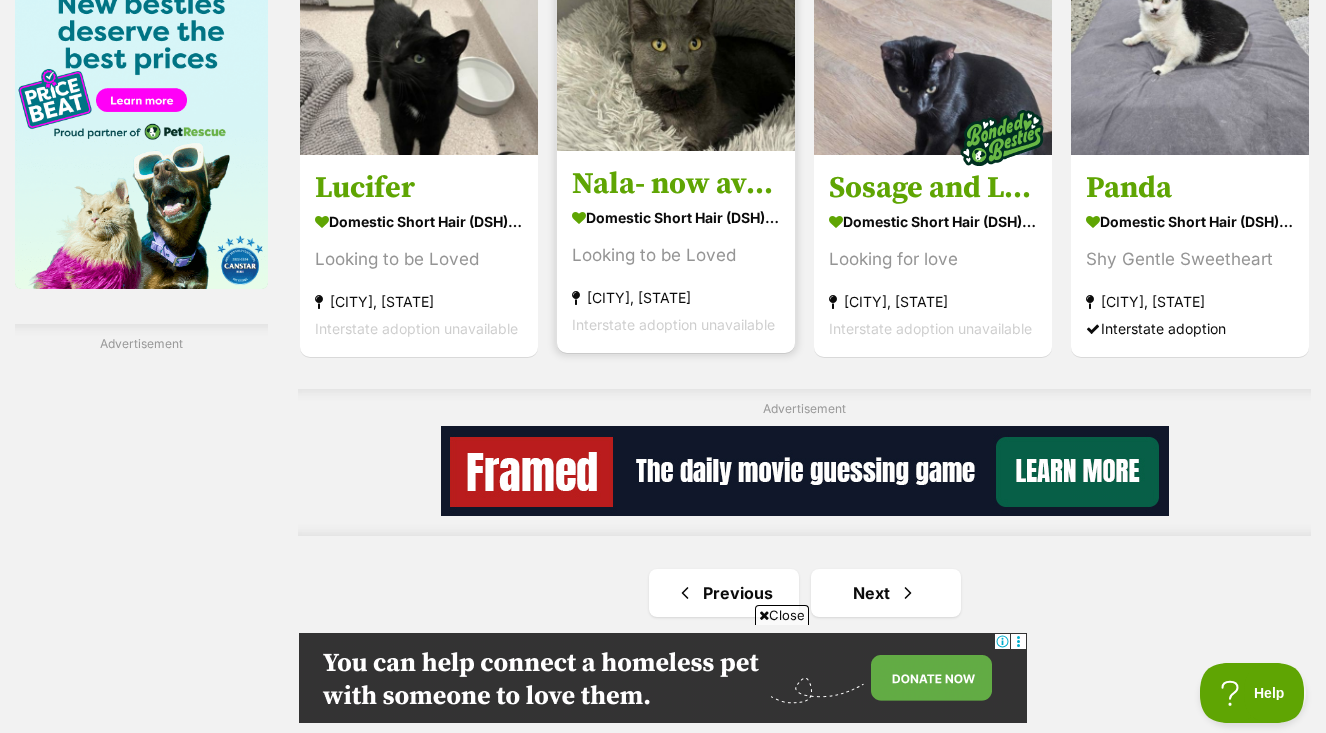 click at bounding box center [676, 32] 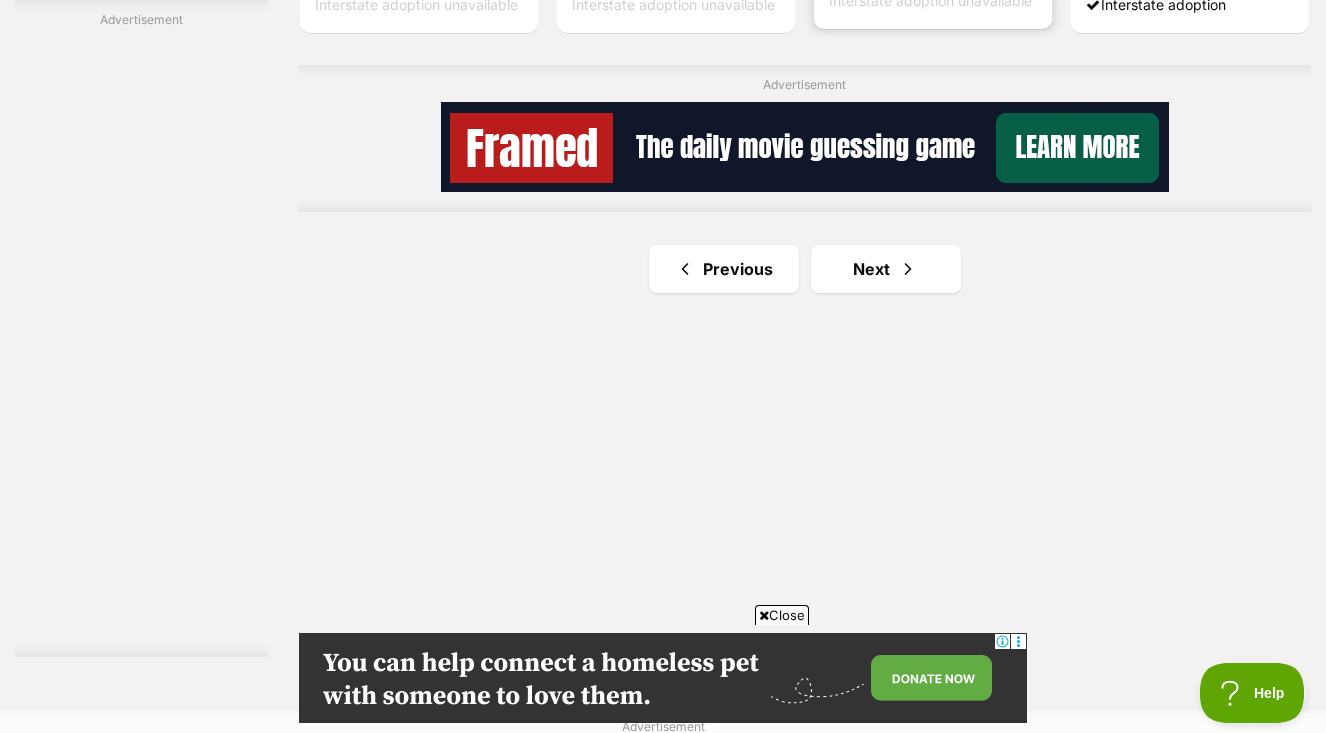 scroll, scrollTop: 0, scrollLeft: 0, axis: both 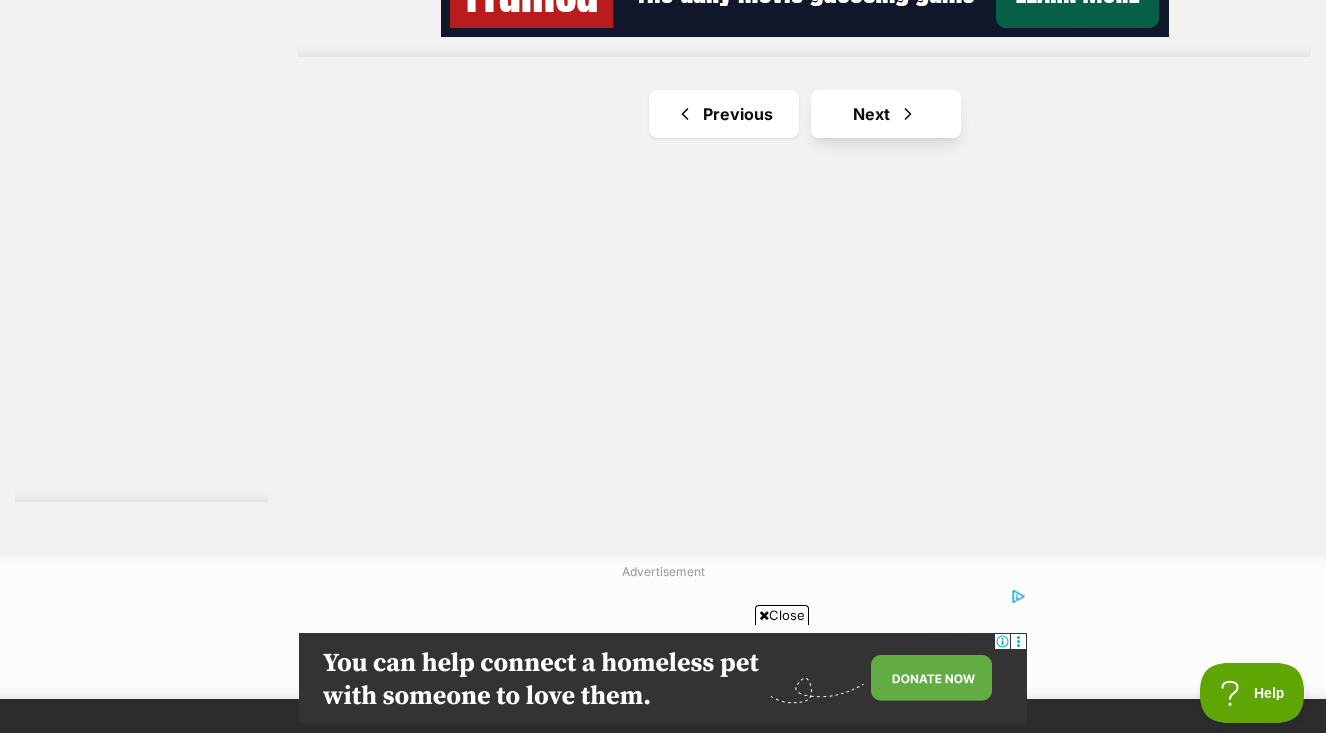 click on "Next" at bounding box center (886, 114) 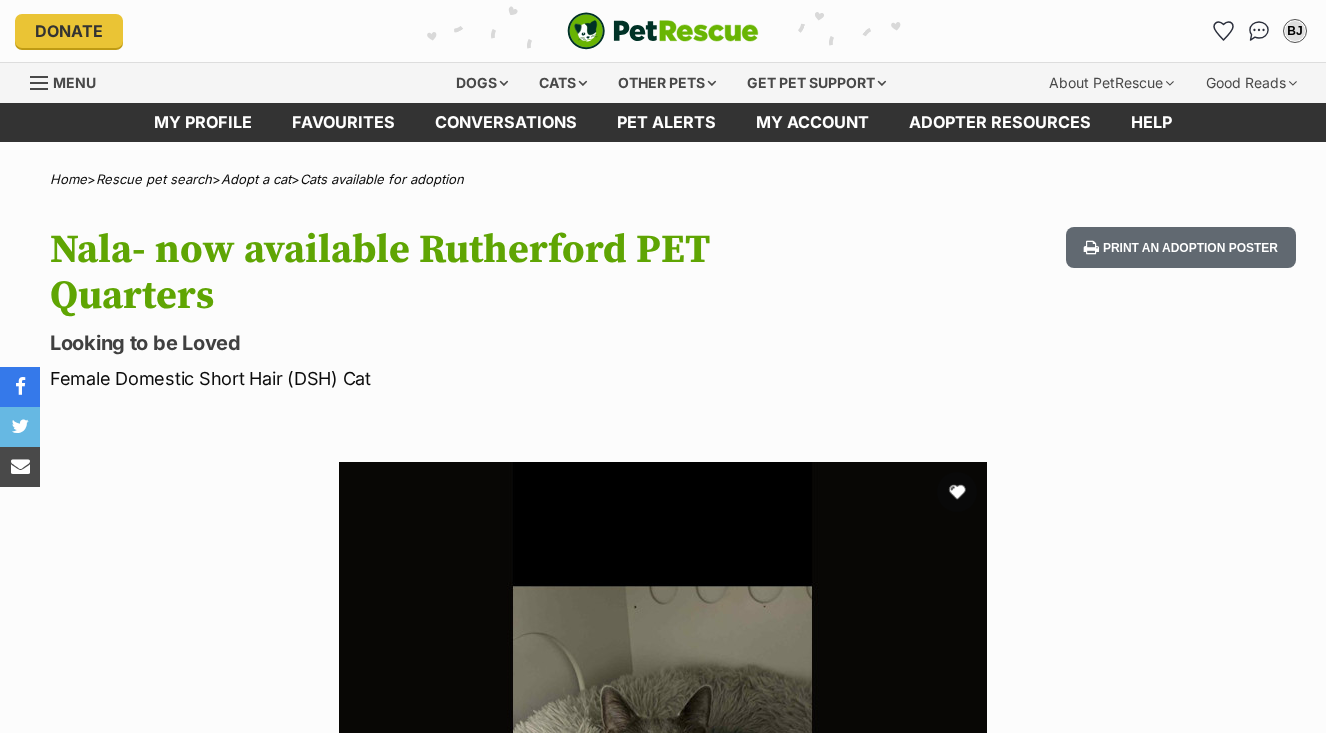 scroll, scrollTop: 0, scrollLeft: 0, axis: both 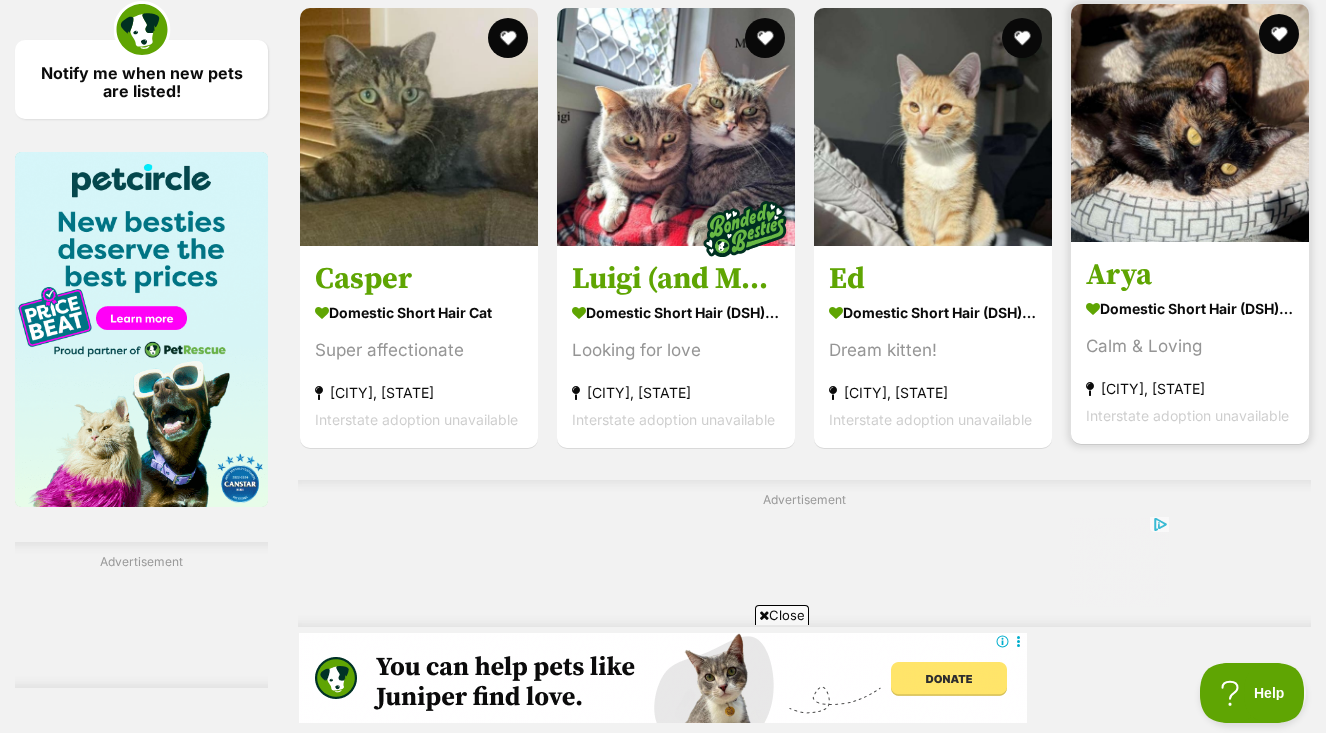 click at bounding box center (1190, 123) 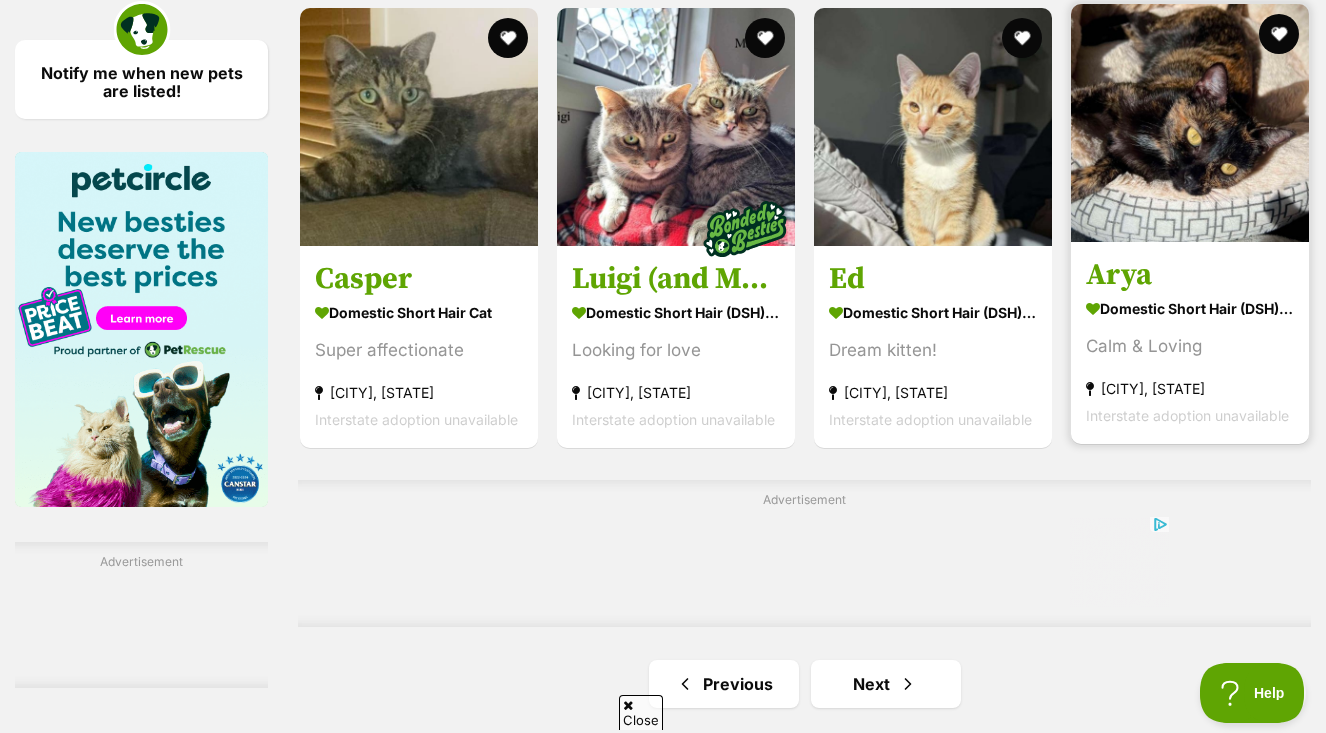 click at bounding box center [1190, 123] 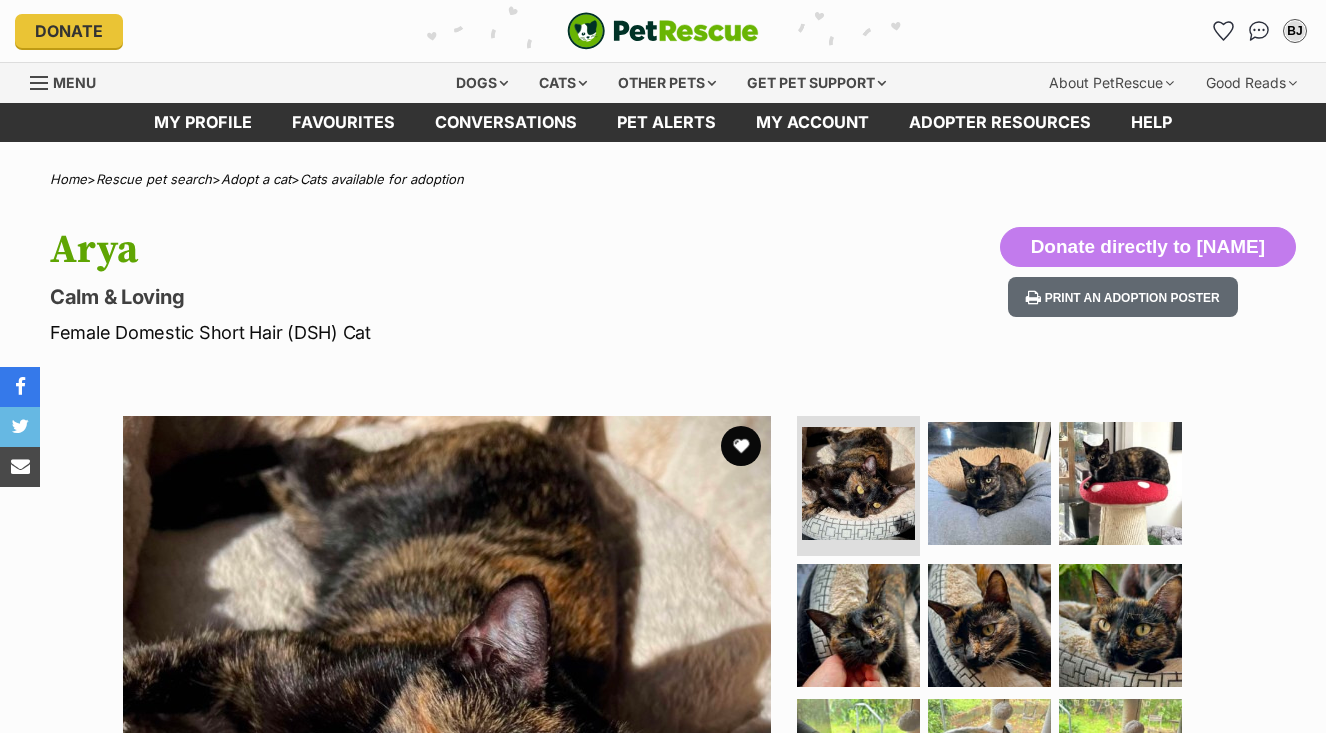 scroll, scrollTop: 0, scrollLeft: 0, axis: both 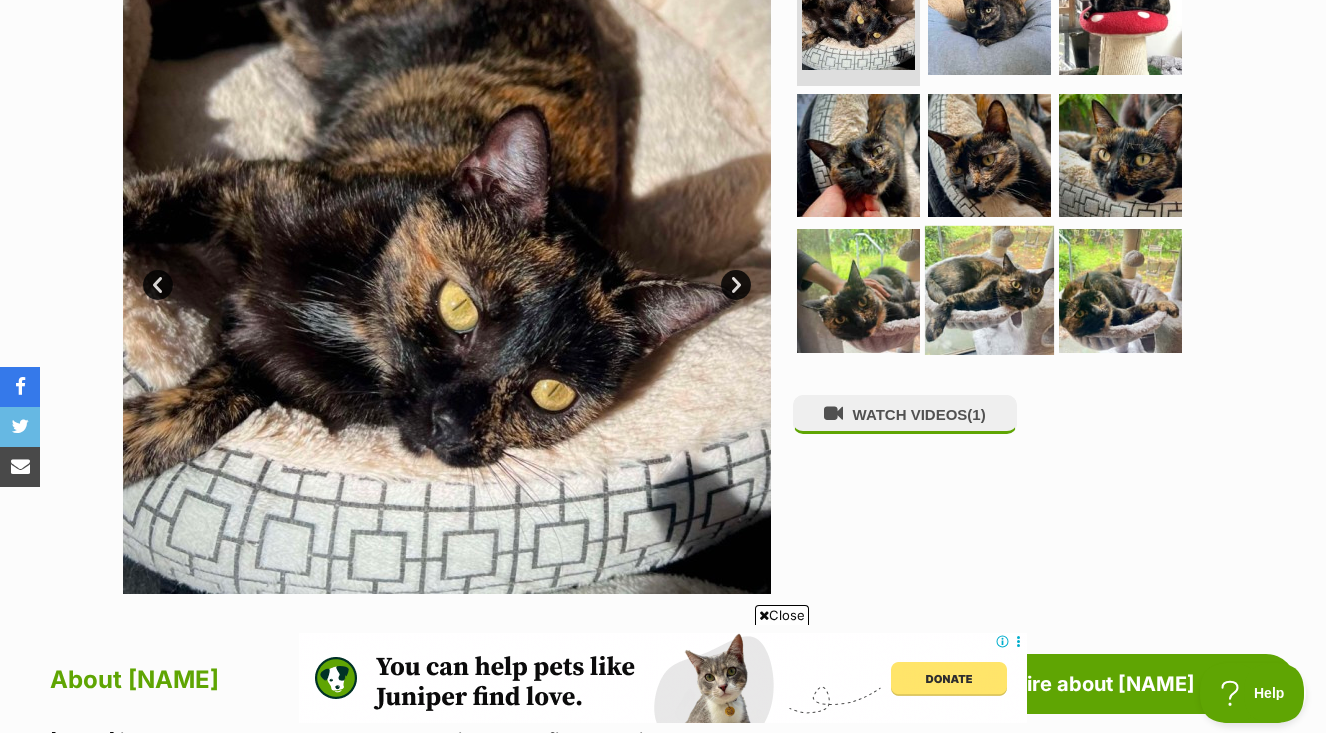 click at bounding box center (989, 290) 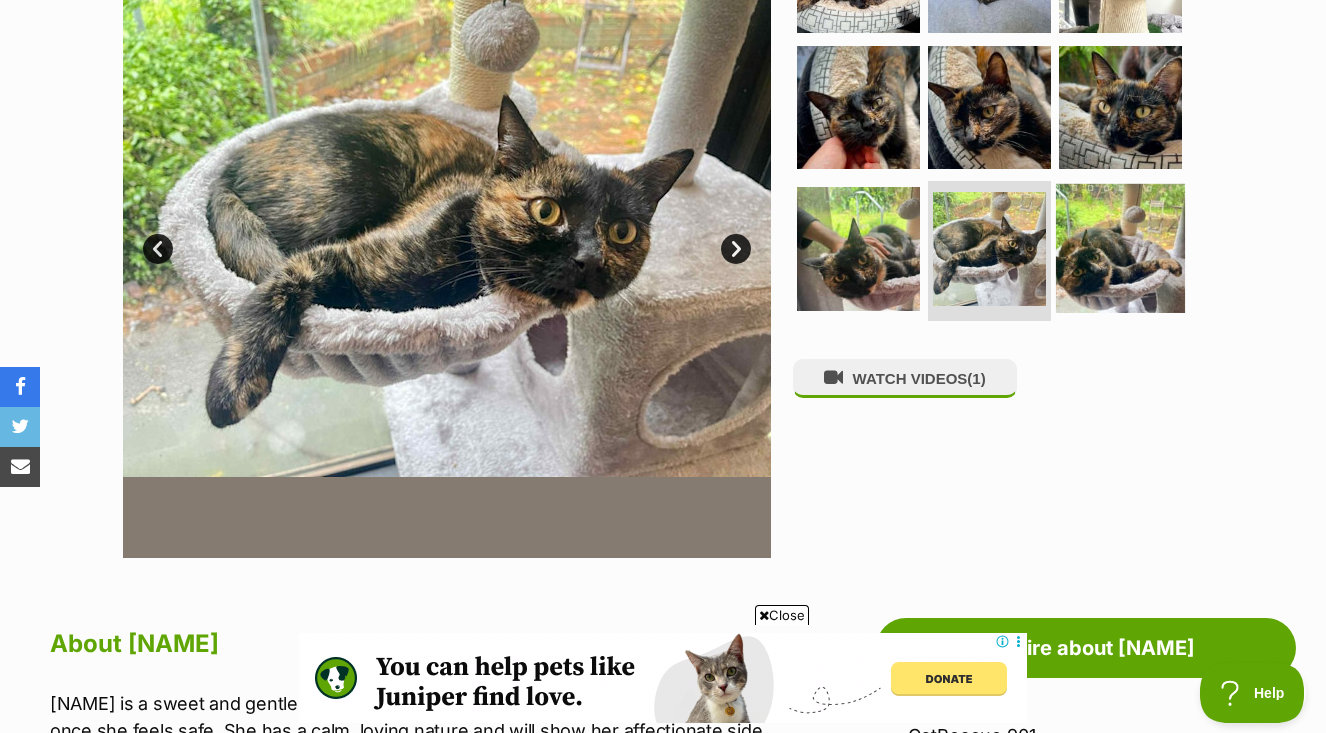 scroll, scrollTop: 510, scrollLeft: 0, axis: vertical 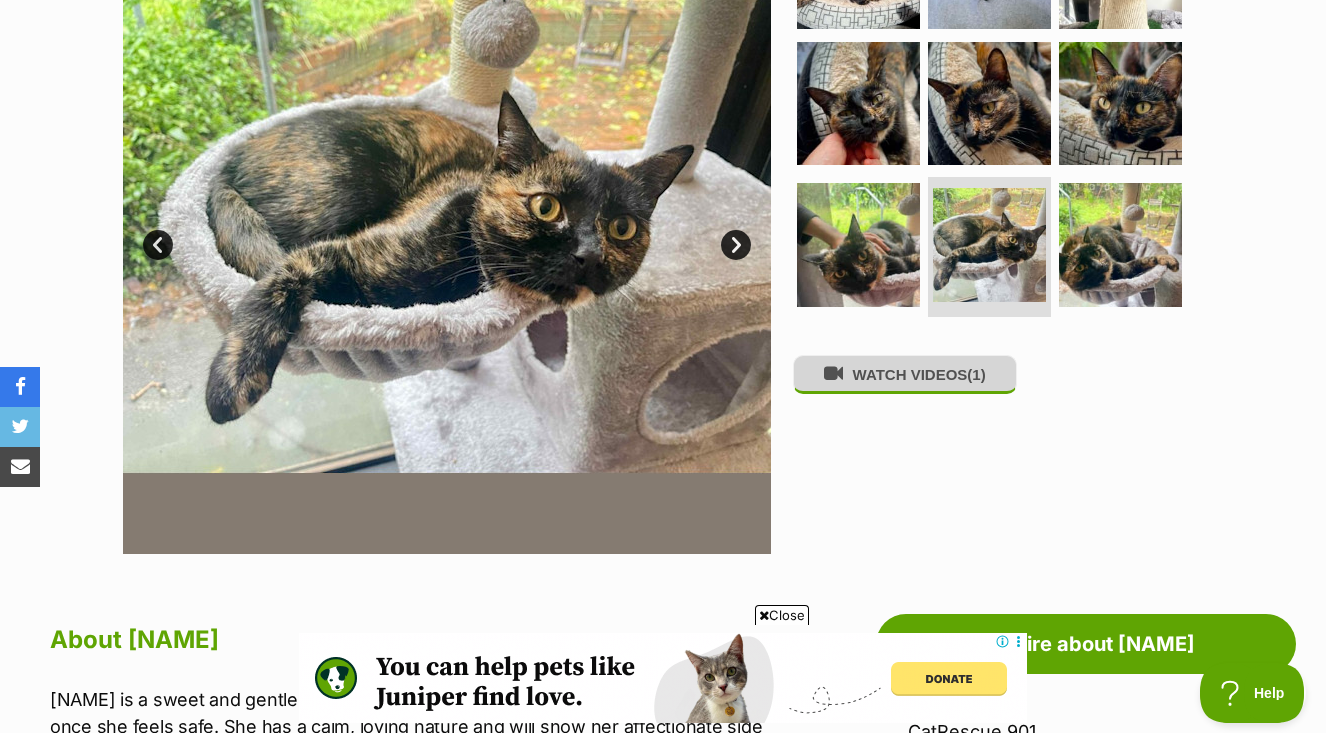 click on "WATCH VIDEOS
(1)" at bounding box center [905, 374] 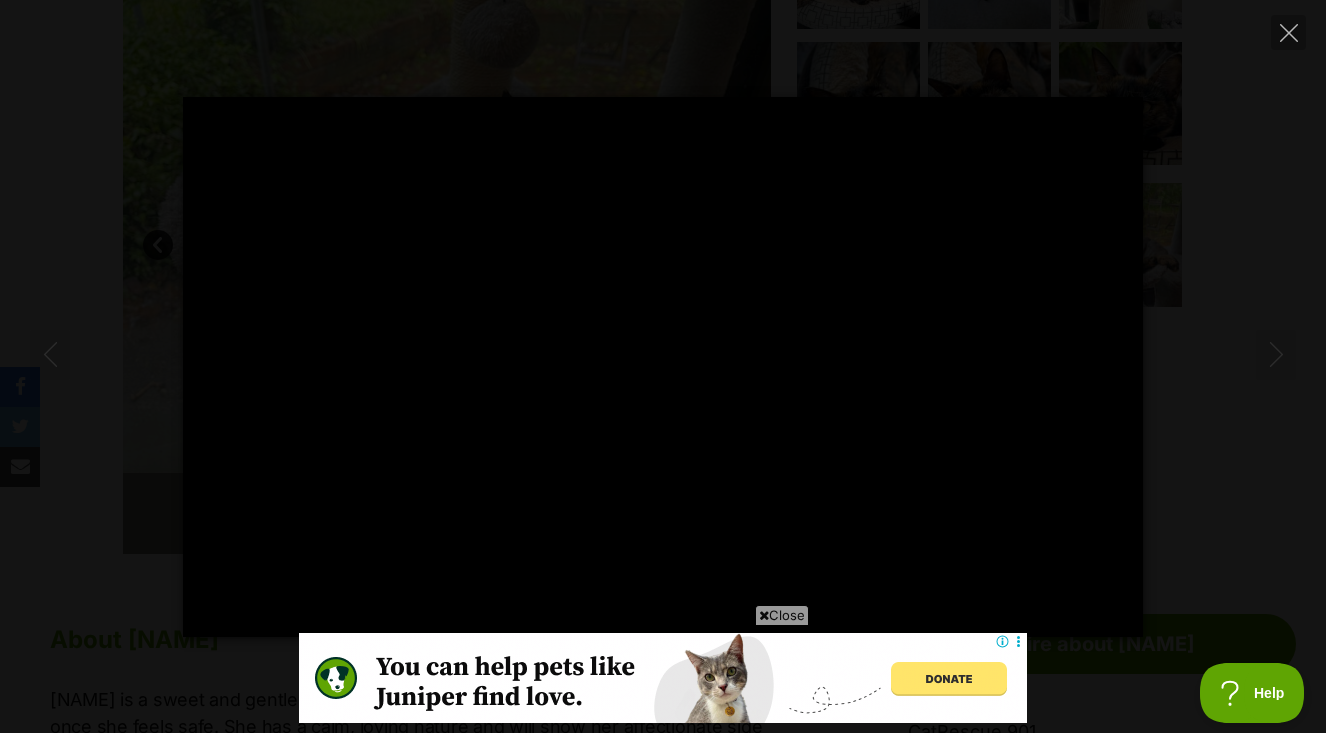 scroll, scrollTop: 0, scrollLeft: 0, axis: both 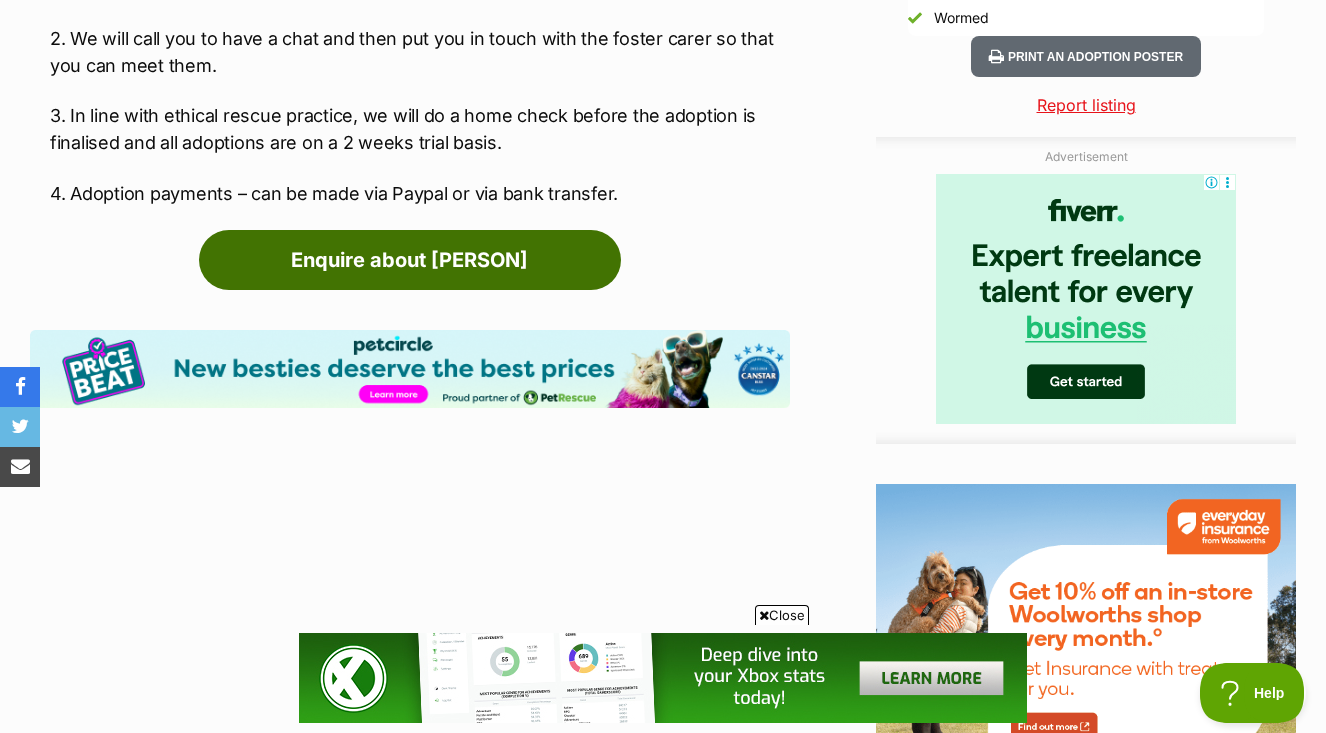click on "Enquire about Arya" at bounding box center (410, 260) 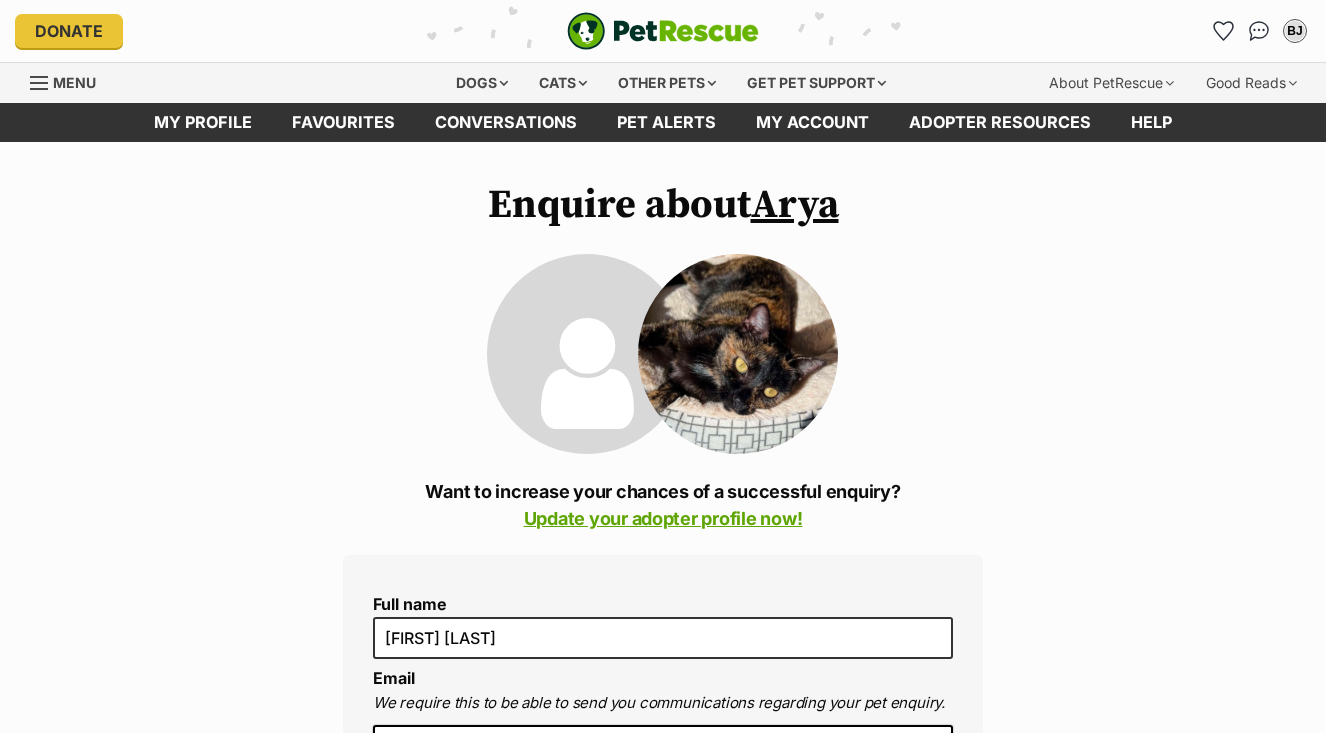 scroll, scrollTop: 0, scrollLeft: 0, axis: both 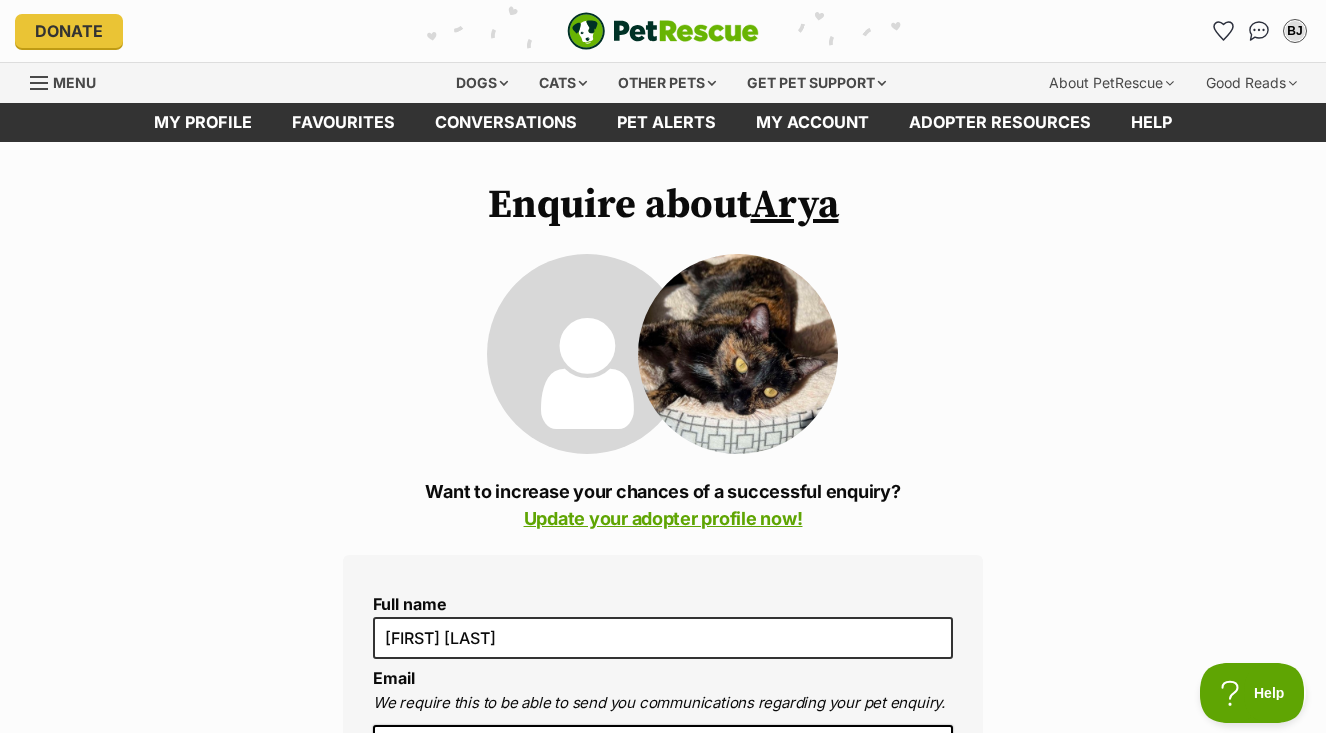 click on "Enquire about  Arya
Want to increase your chances of a successful enquiry?
Update your adopter profile now!
Full name Benita Johnson
Email
We require this to be able to send you communications regarding your pet enquiry.
benita_johnson@optusnet.com.au
Phone number United States +1 United Kingdom +44 Afghanistan (‫افغانستان‬‎) +93 Albania (Shqipëri) +355 Algeria (‫الجزائر‬‎) +213 American Samoa +1684 Andorra +376 Angola +244 Anguilla +1264 Antigua and Barbuda +1268 Argentina +54 Armenia (Հայաստան) +374 Aruba +297 Australia +61 Austria (Österreich) +43 Azerbaijan (Azərbaycan) +994 Bahamas +1242 Bahrain (‫البحرين‬‎) +973 Bangladesh (বাংলাদেশ) +880 Barbados +1246 Belarus (Беларусь) +375 Belgium (België) +32 Belize +501 Benin (Bénin) +229 Bermuda +1441 Bhutan (འབྲུག) +975 Bolivia +591 Bosnia and Herzegovina (Босна и Херцеговина) +387 Botswana +267 Brazil (Brasil)" at bounding box center (663, 1466) 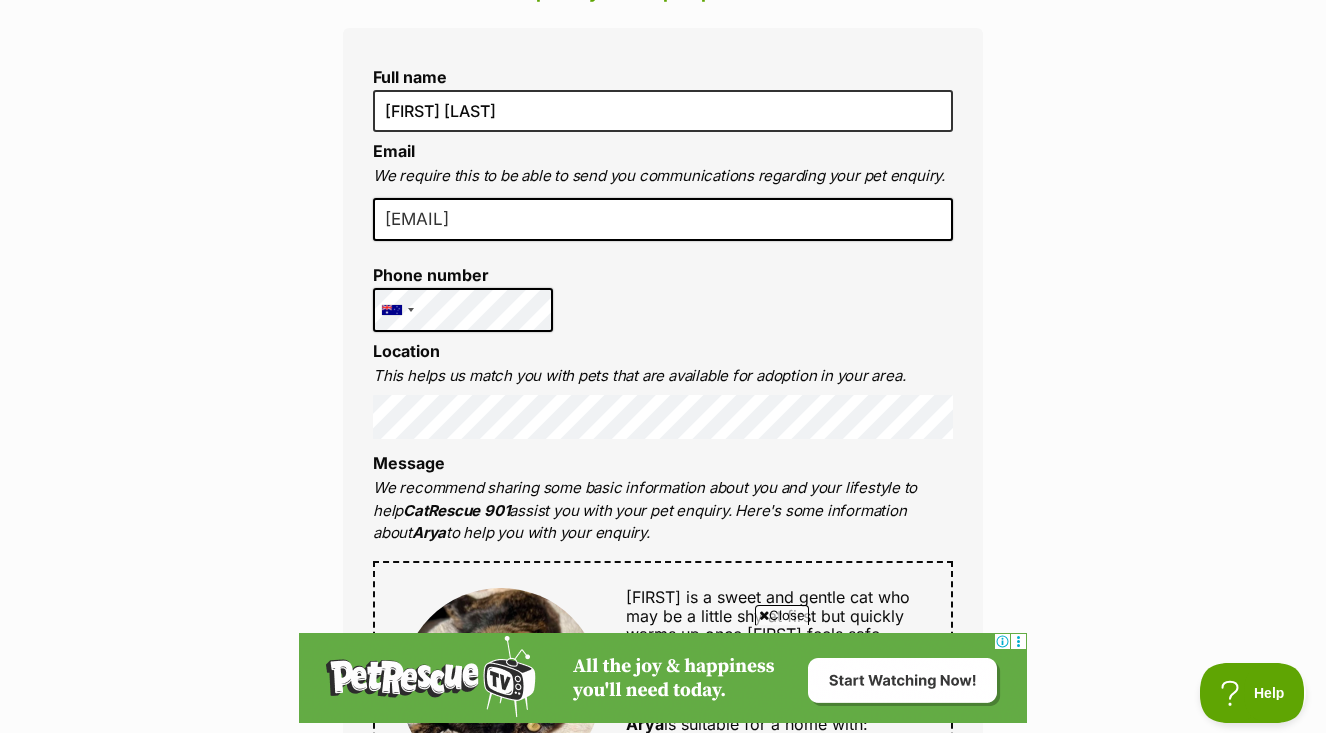 scroll, scrollTop: 537, scrollLeft: 0, axis: vertical 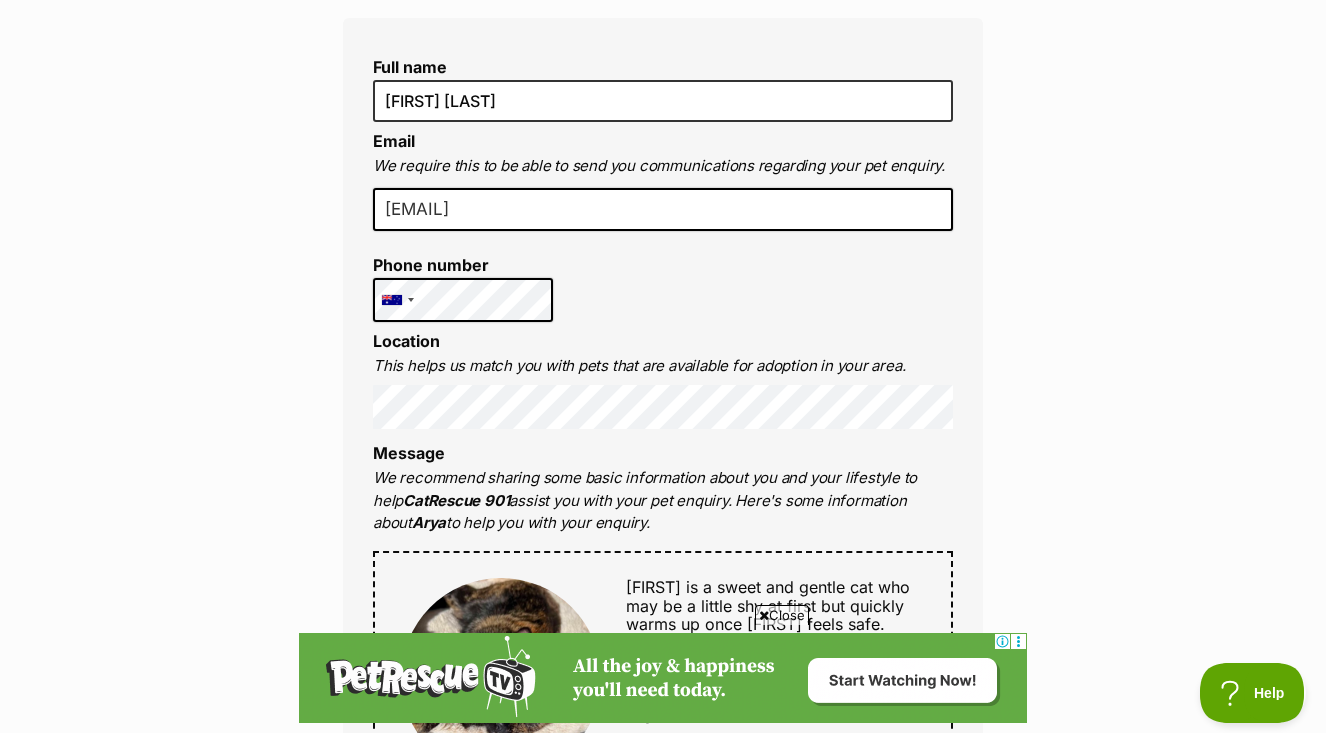 click on "Full name Benita Johnson
Email
We require this to be able to send you communications regarding your pet enquiry.
benita_johnson@optusnet.com.au
Phone number United States +1 United Kingdom +44 Afghanistan (‫افغانستان‬‎) +93 Albania (Shqipëri) +355 Algeria (‫الجزائر‬‎) +213 American Samoa +1684 Andorra +376 Angola +244 Anguilla +1264 Antigua and Barbuda +1268 Argentina +54 Armenia (Հայաստան) +374 Aruba +297 Australia +61 Austria (Österreich) +43 Azerbaijan (Azərbaycan) +994 Bahamas +1242 Bahrain (‫البحرين‬‎) +973 Bangladesh (বাংলাদেশ) +880 Barbados +1246 Belarus (Беларусь) +375 Belgium (België) +32 Belize +501 Benin (Bénin) +229 Bermuda +1441 Bhutan (འབྲུག) +975 Bolivia +591 Bosnia and Herzegovina (Босна и Херцеговина) +387 Botswana +267 Brazil (Brasil) +55 British Indian Ocean Territory +246 British Virgin Islands +1284 Brunei +673 Bulgaria (България) +359 Burkina Faso +226 +1" at bounding box center [663, 672] 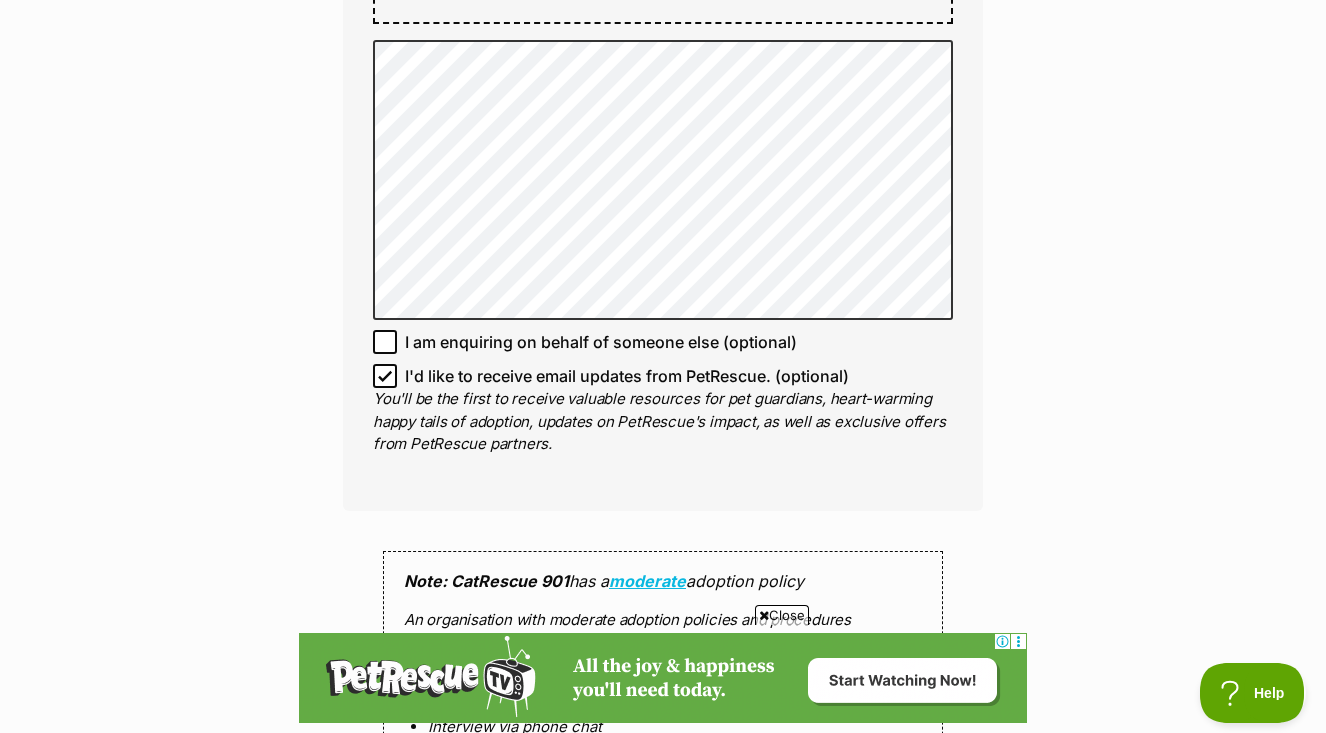 scroll, scrollTop: 1365, scrollLeft: 0, axis: vertical 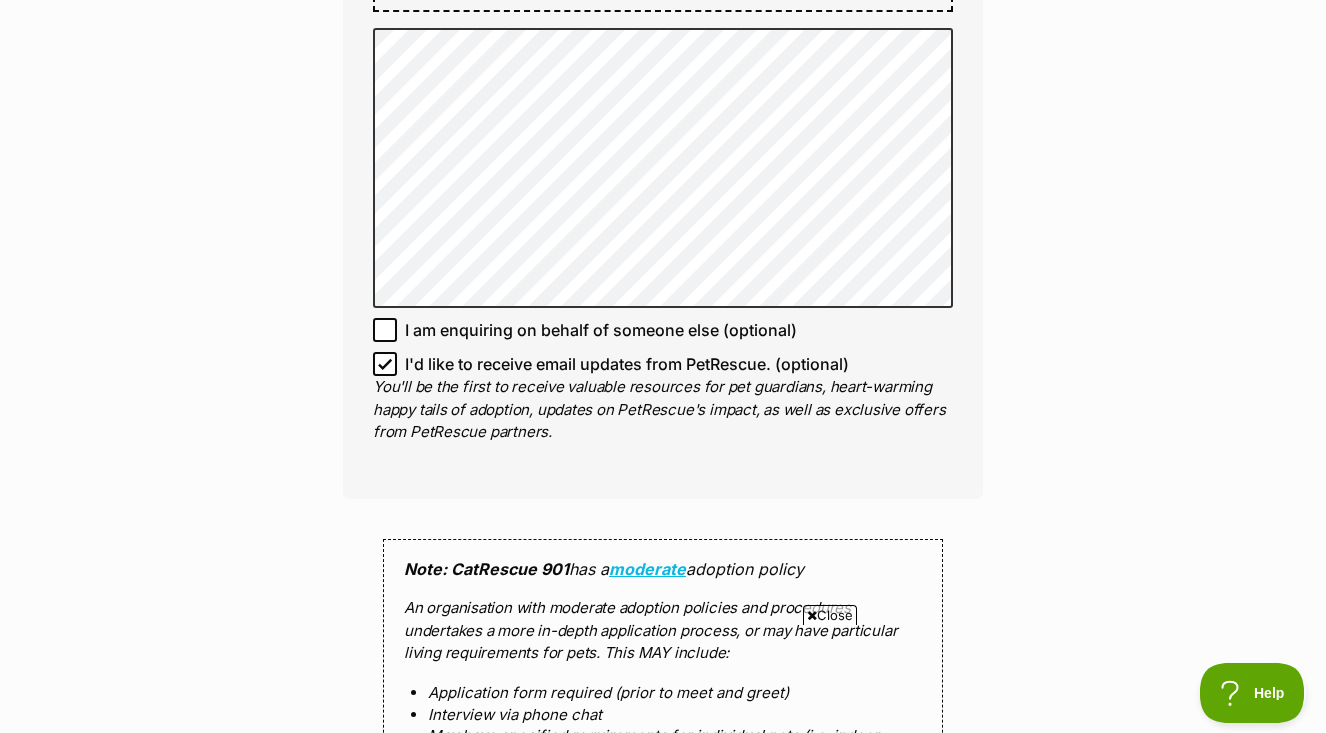 click on "Enquire about  Arya
Want to increase your chances of a successful enquiry?
Update your adopter profile now!
Full name Benita Johnson
Email
We require this to be able to send you communications regarding your pet enquiry.
benita_johnson@optusnet.com.au
Phone number United States +1 United Kingdom +44 Afghanistan (‫افغانستان‬‎) +93 Albania (Shqipëri) +355 Algeria (‫الجزائر‬‎) +213 American Samoa +1684 Andorra +376 Angola +244 Anguilla +1264 Antigua and Barbuda +1268 Argentina +54 Armenia (Հայաստան) +374 Aruba +297 Australia +61 Austria (Österreich) +43 Azerbaijan (Azərbaycan) +994 Bahamas +1242 Bahrain (‫البحرين‬‎) +973 Bangladesh (বাংলাদেশ) +880 Barbados +1246 Belarus (Беларусь) +375 Belgium (België) +32 Belize +501 Benin (Bénin) +229 Bermuda +1441 Bhutan (འབྲུག) +975 Bolivia +591 Bosnia and Herzegovina (Босна и Херцеговина) +387 Botswana +267 Brazil (Brasil) +1" at bounding box center [663, 101] 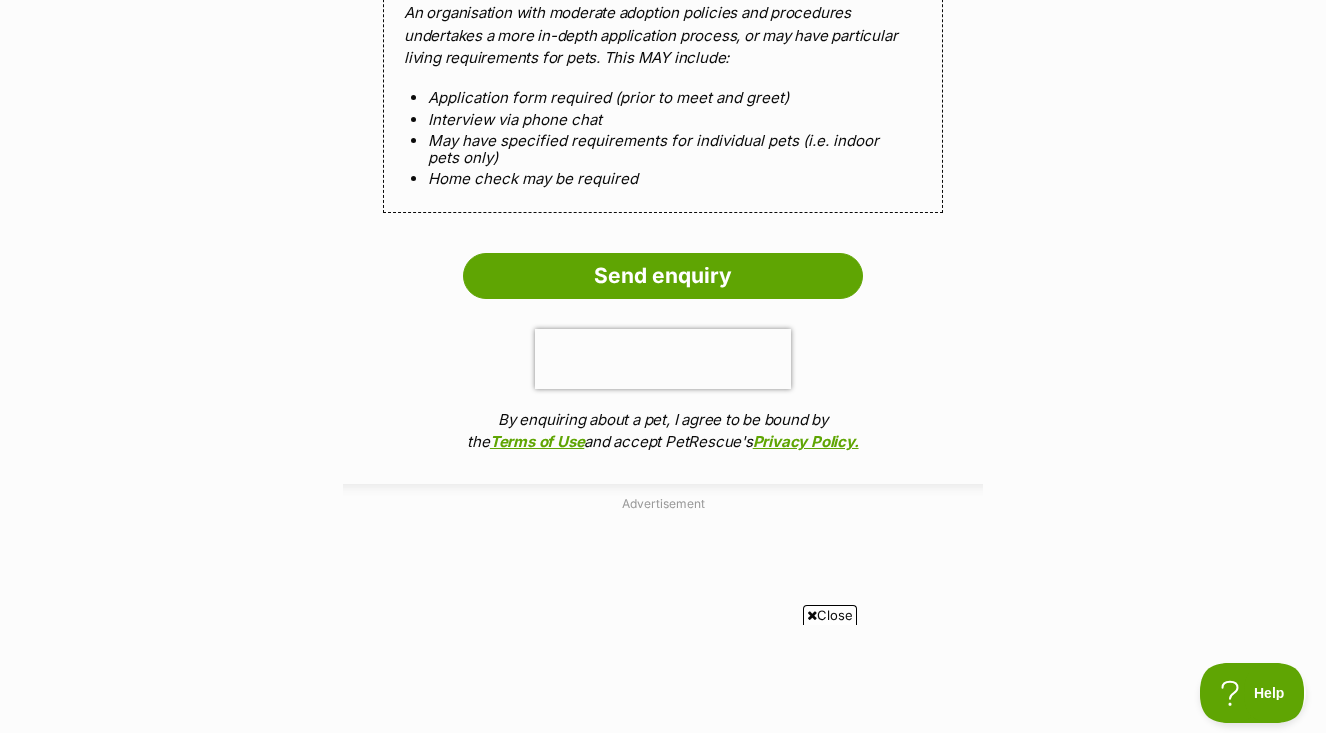 scroll, scrollTop: 1969, scrollLeft: 0, axis: vertical 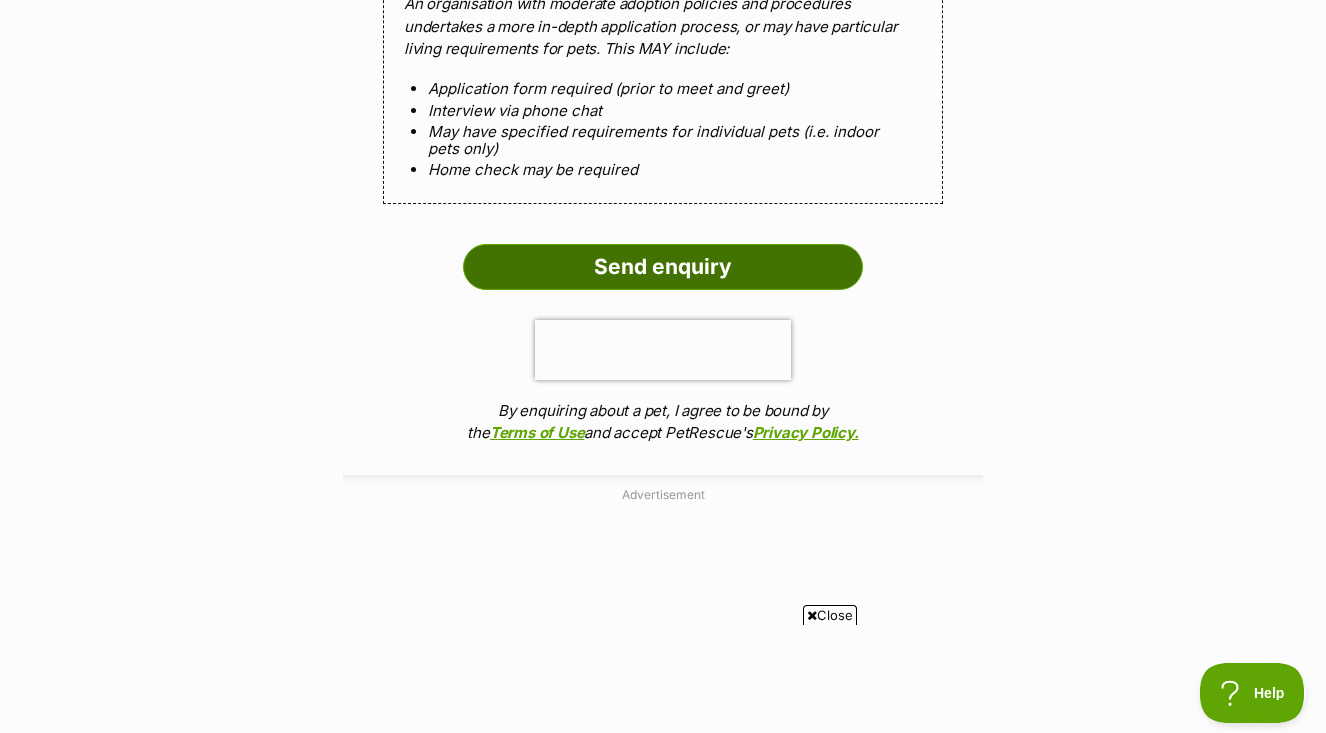 click on "Send enquiry" at bounding box center (663, 267) 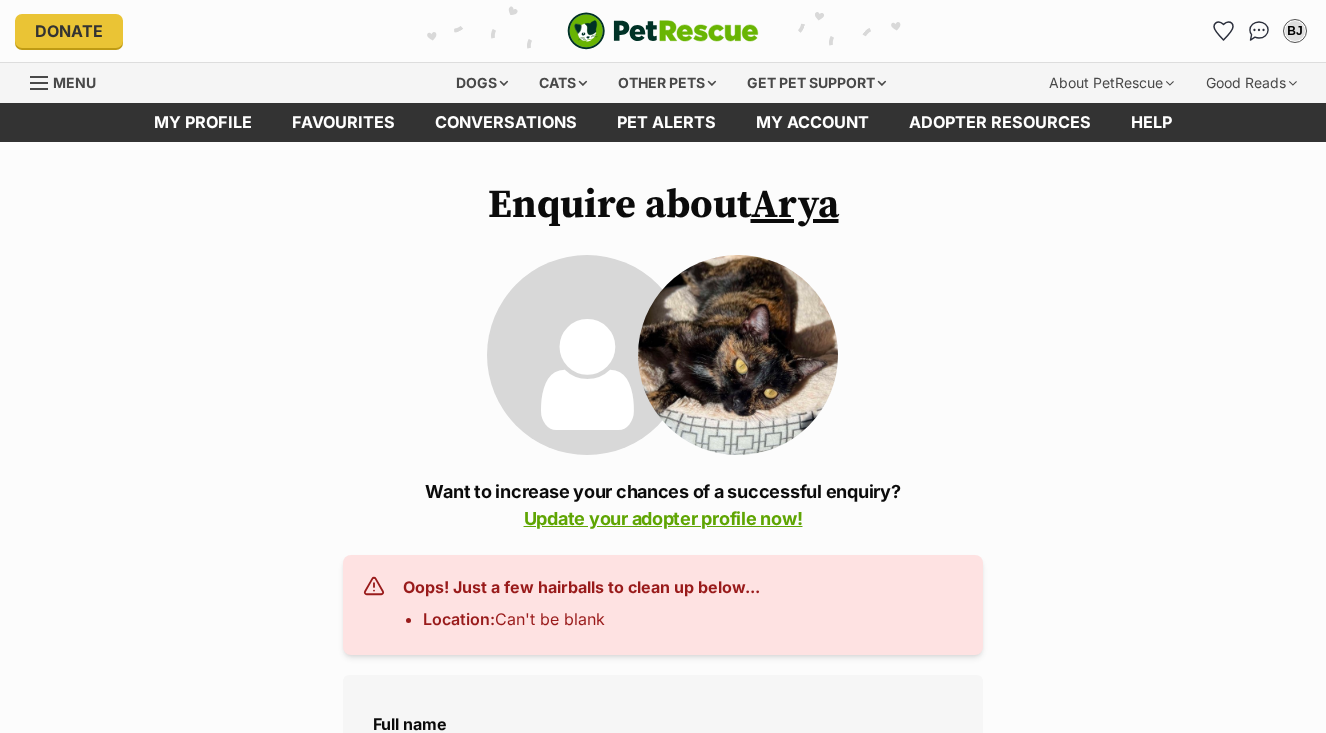 scroll, scrollTop: 0, scrollLeft: 0, axis: both 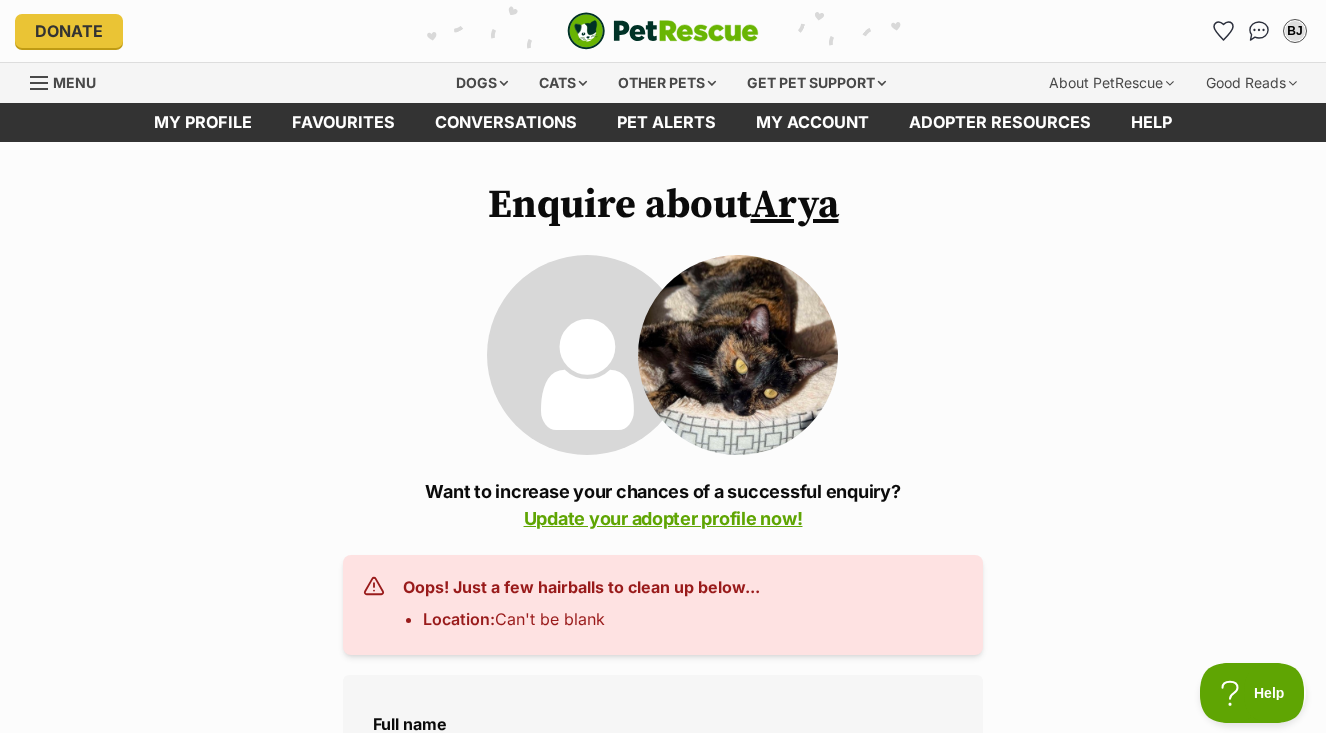 click on "Oops! Just a few hairballs to clean up below..." at bounding box center [581, 587] 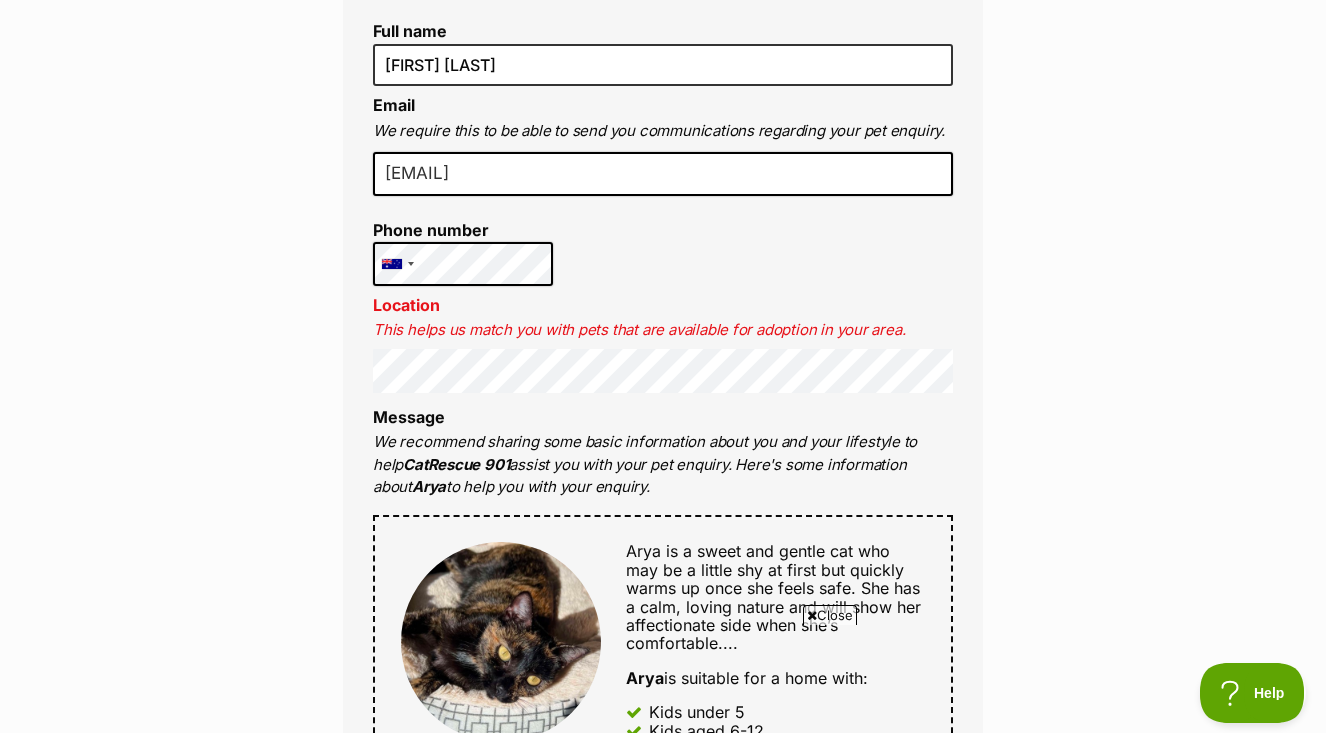 scroll, scrollTop: 762, scrollLeft: 0, axis: vertical 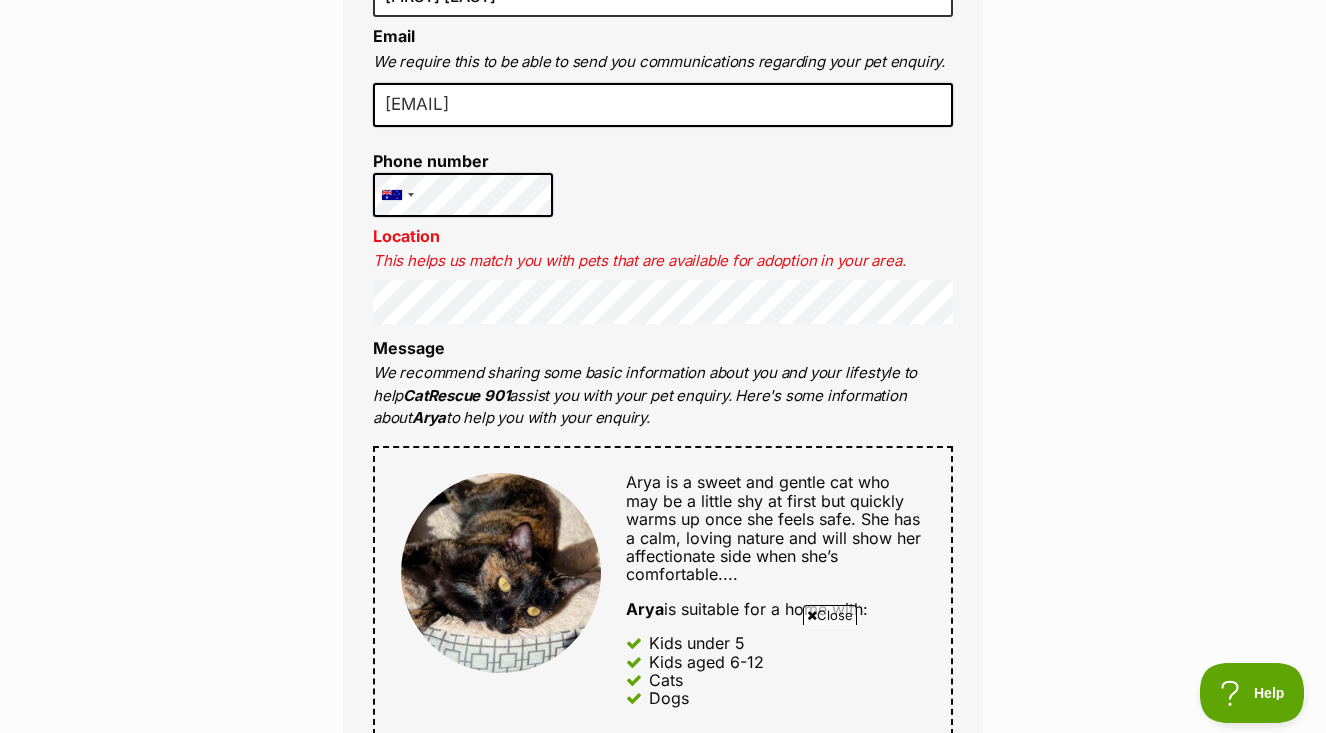 click on "Enquire about  [PET_NAME]
Want to increase your chances of a successful enquiry?
Update your adopter profile now!
Oops! Just a few hairballs to clean up below...
Location:
Can't be blank
Full name [FIRST] [LAST]
Email
We require this to be able to send you communications regarding your pet enquiry.
[EMAIL]
Phone number United States +1 United Kingdom +44 Afghanistan (‫افغانستان‬‎) +93 Albania (Shqipëri) +355 Algeria (‫الجزائر‬‎) +213 American Samoa +1684 Andorra +376 Angola +244 Anguilla +1264 Antigua and Barbuda +1268 Argentina +54 Armenia (Հայաստան) +374 Aruba +297 Australia +61 Austria (Österreich) +43 Azerbaijan (Azərbaycan) +994 Bahamas +1242 Bahrain (‫البحرين‬‎) +973 Bangladesh (বাংলাদেশ) +880 Barbados +1246 Belarus (Беларусь) +375 Belgium (België) +32 Belize +501 Benin (Bénin) +229 Bermuda +1441 Bhutan (འབྲུག) +975 +55" at bounding box center (663, 764) 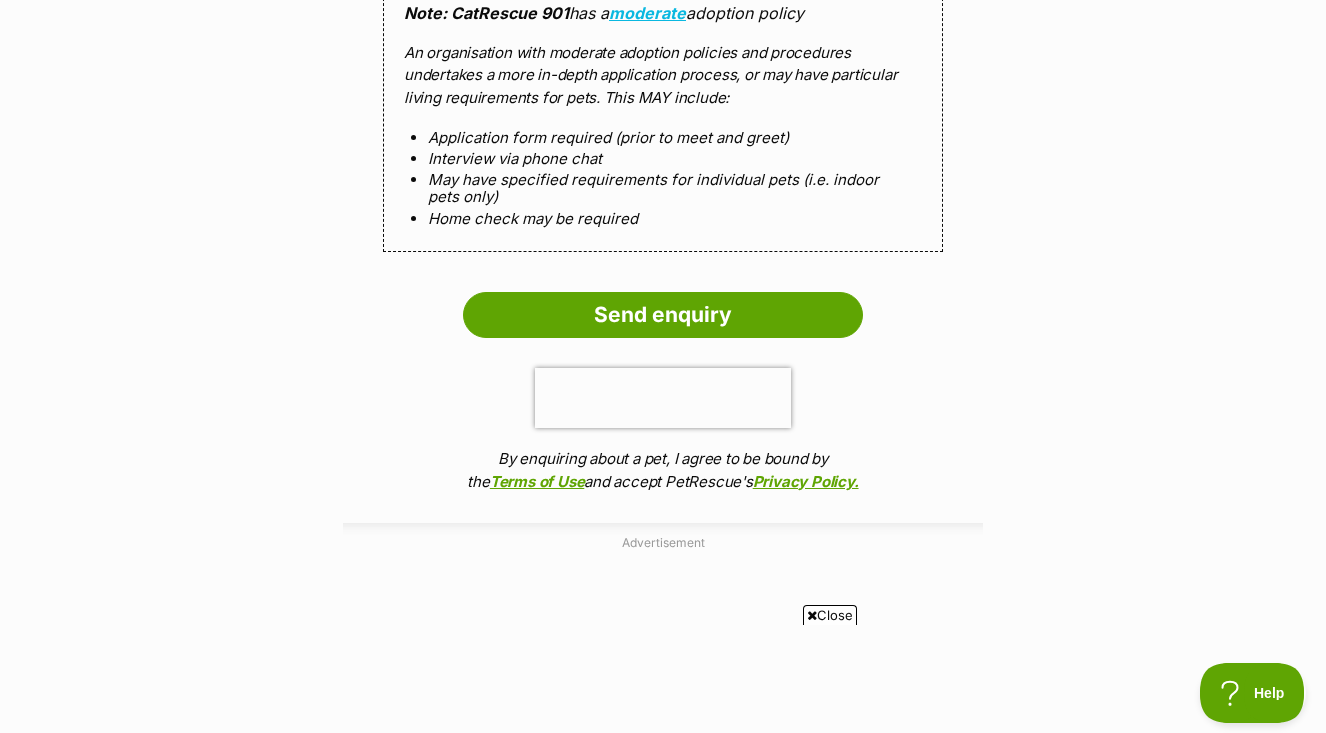 scroll, scrollTop: 2057, scrollLeft: 0, axis: vertical 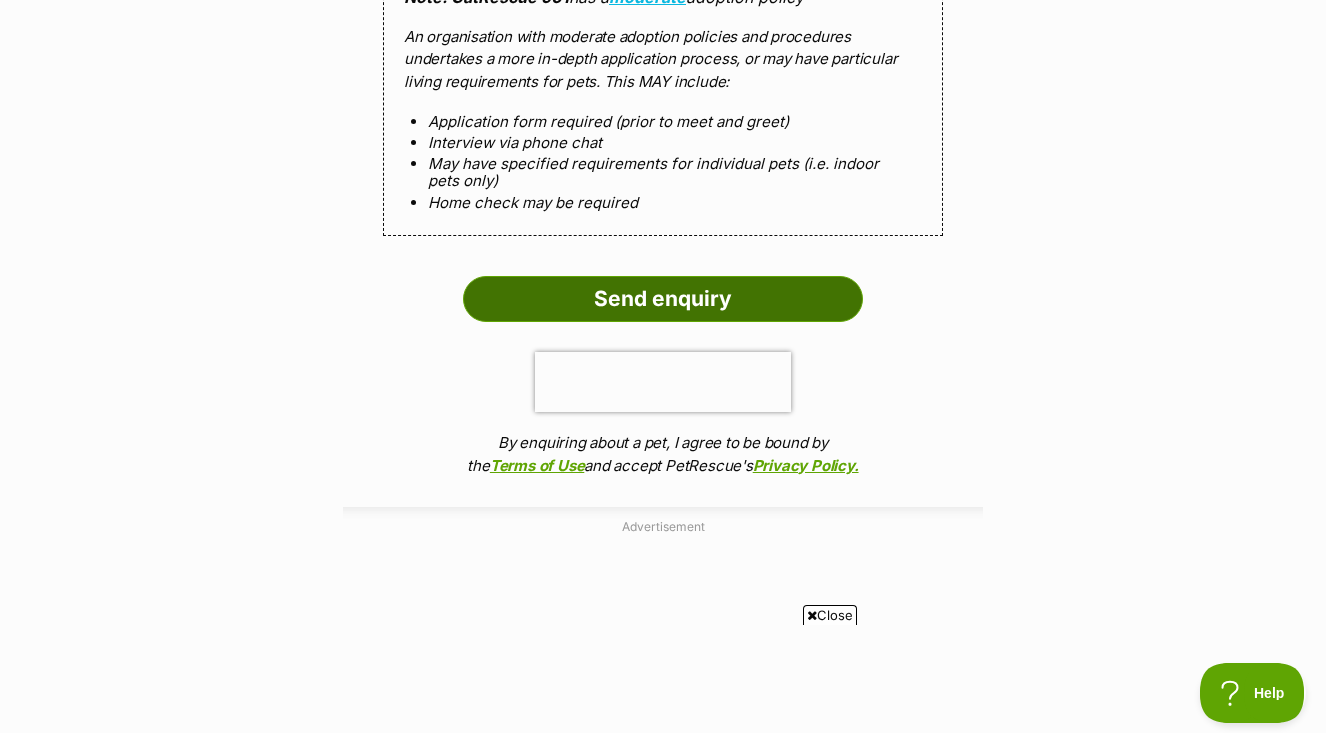 click on "Send enquiry" at bounding box center [663, 299] 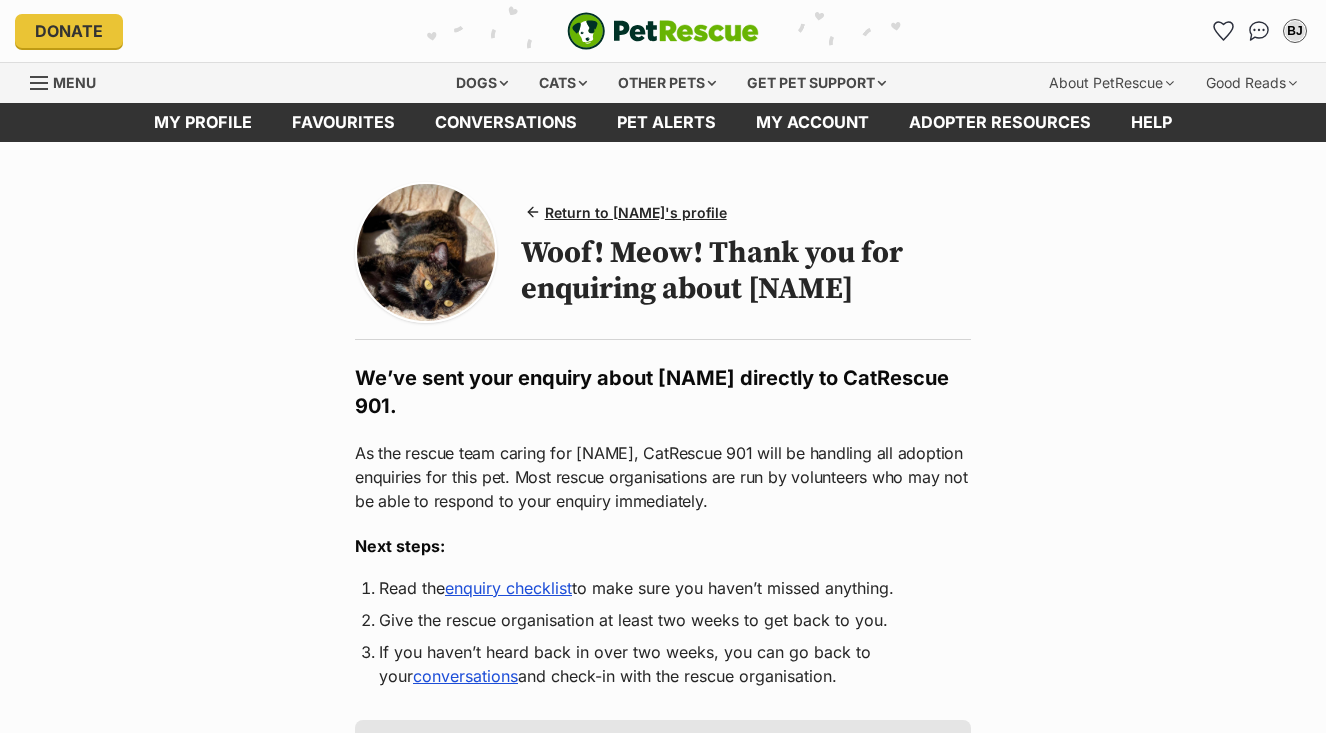 scroll, scrollTop: 0, scrollLeft: 0, axis: both 